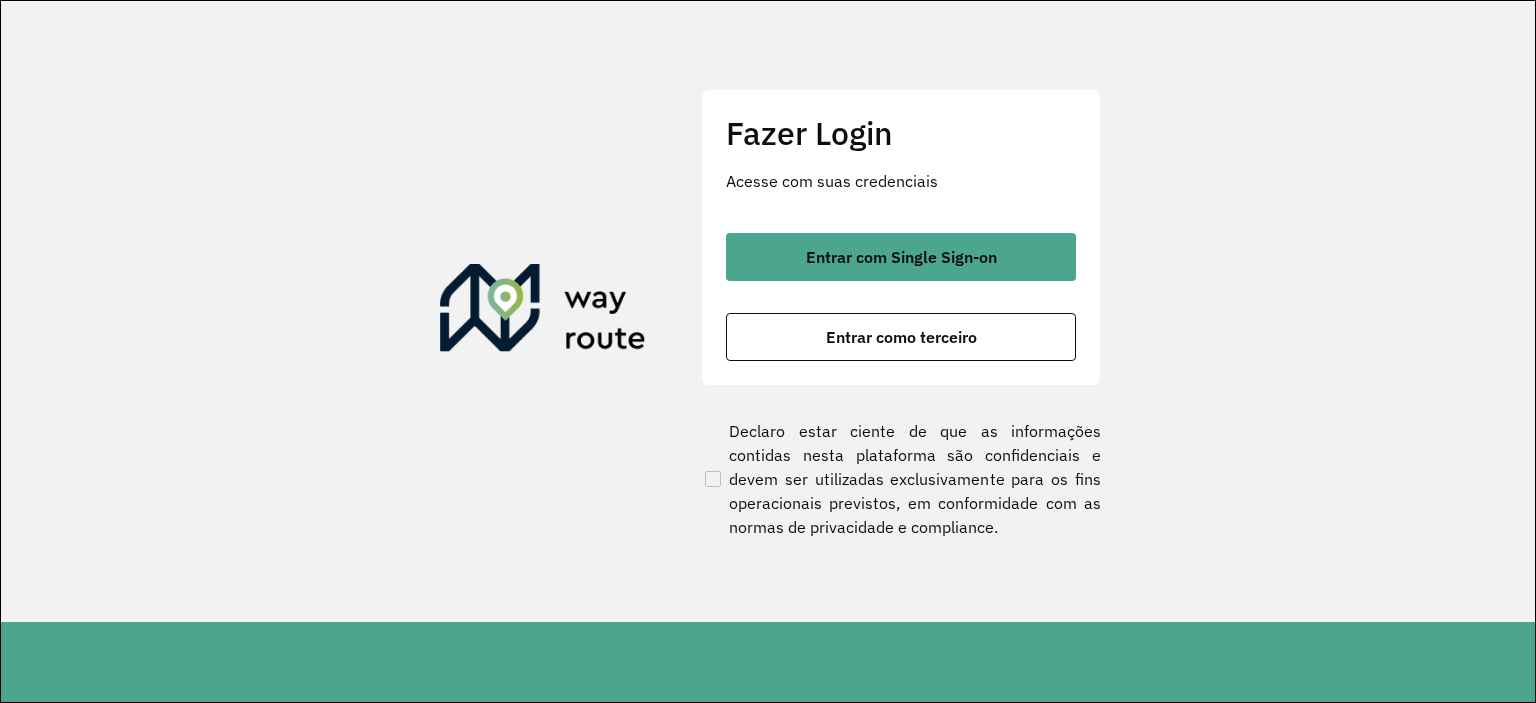 scroll, scrollTop: 0, scrollLeft: 0, axis: both 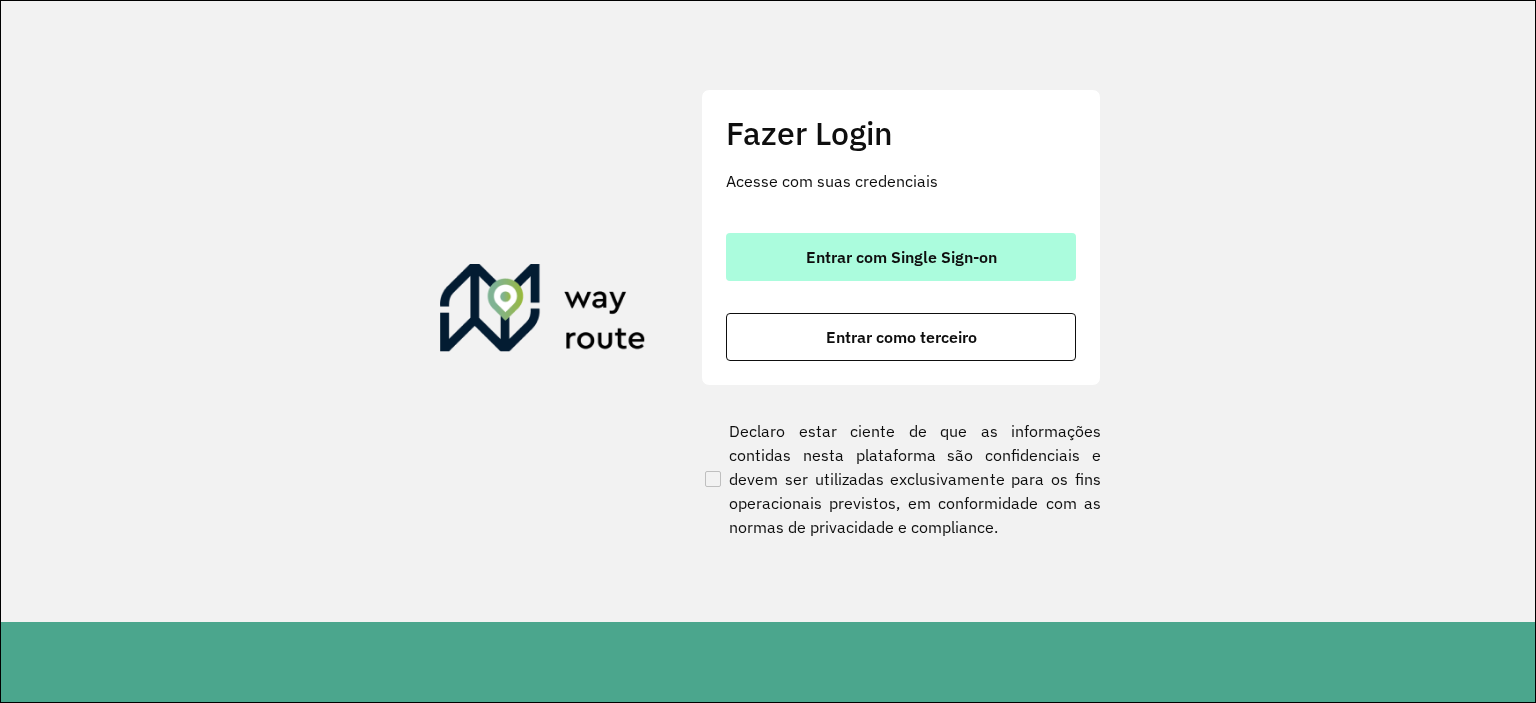 click on "Entrar com Single Sign-on" at bounding box center [901, 257] 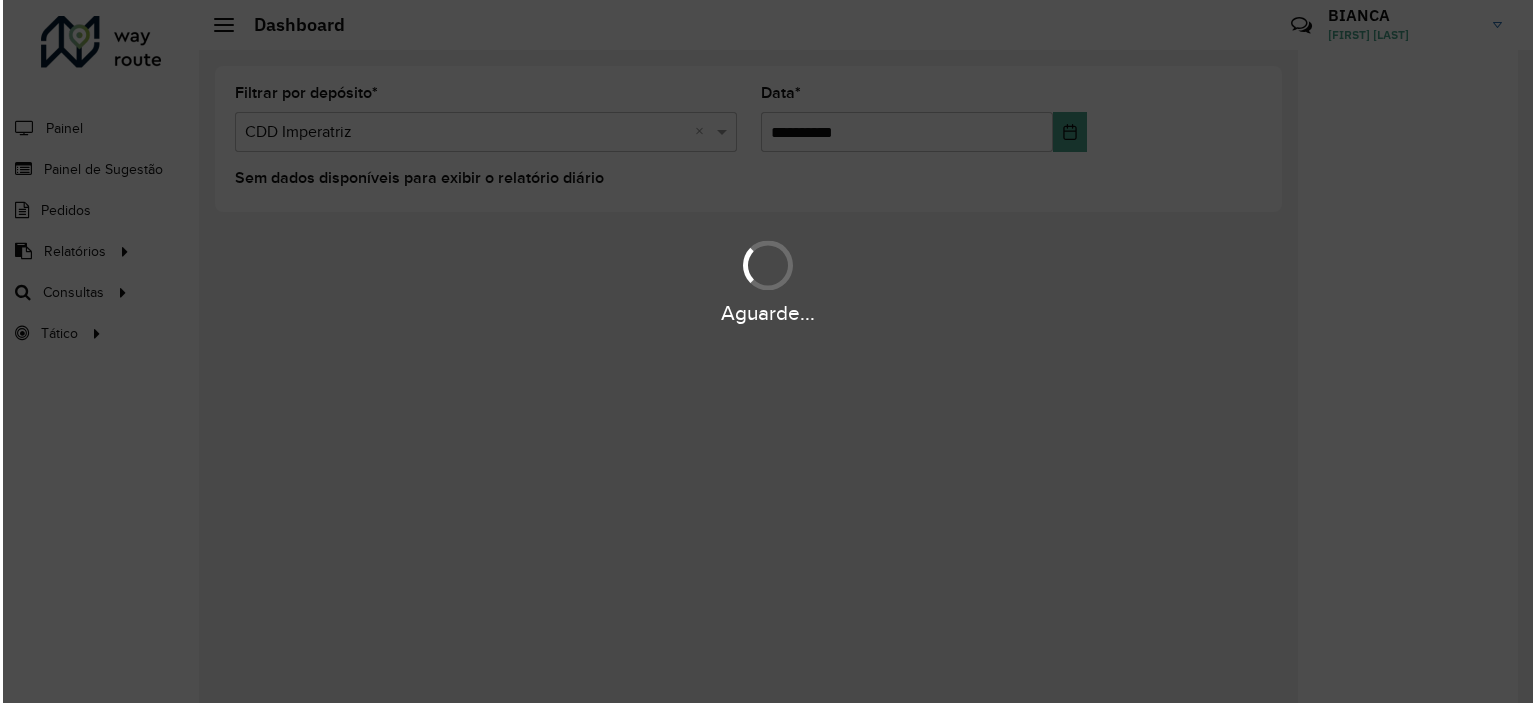 scroll, scrollTop: 0, scrollLeft: 0, axis: both 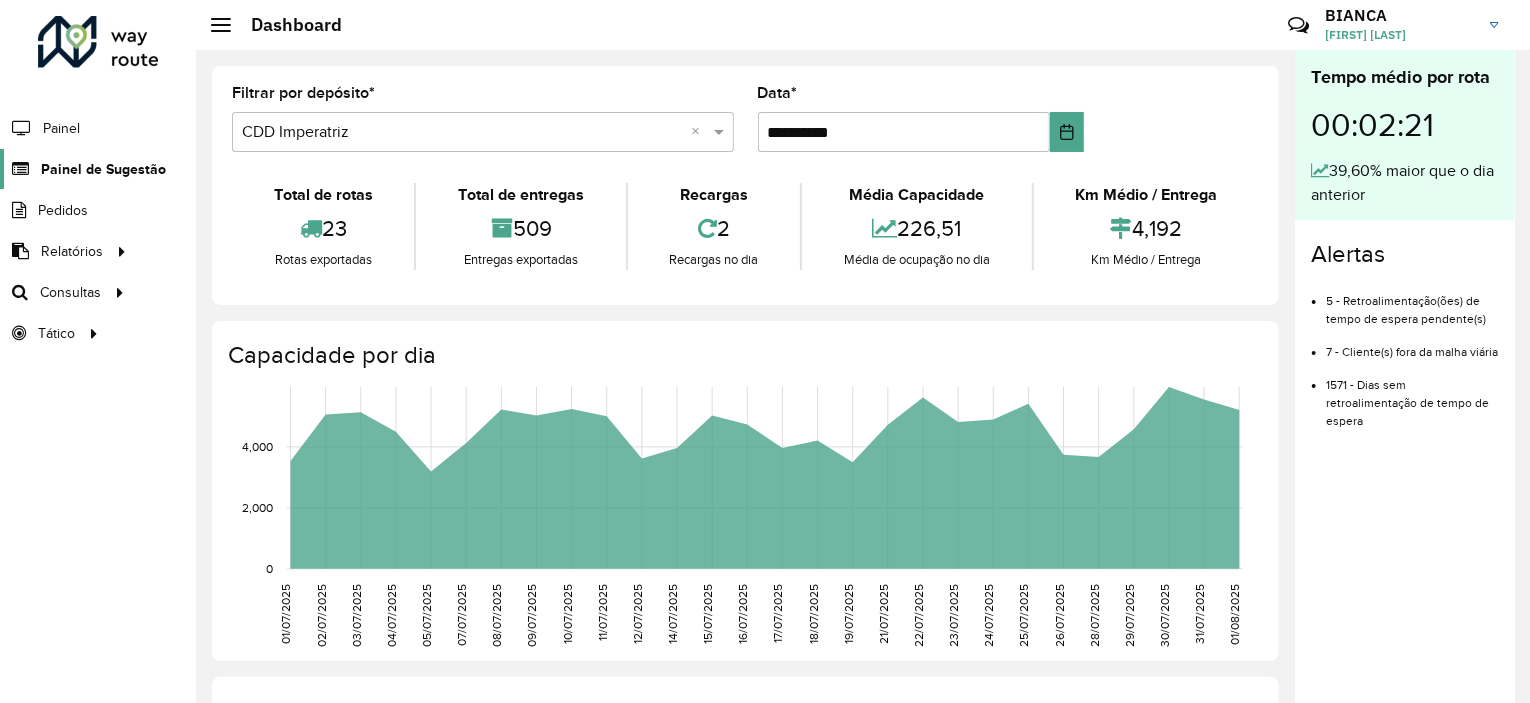 click on "Painel de Sugestão" 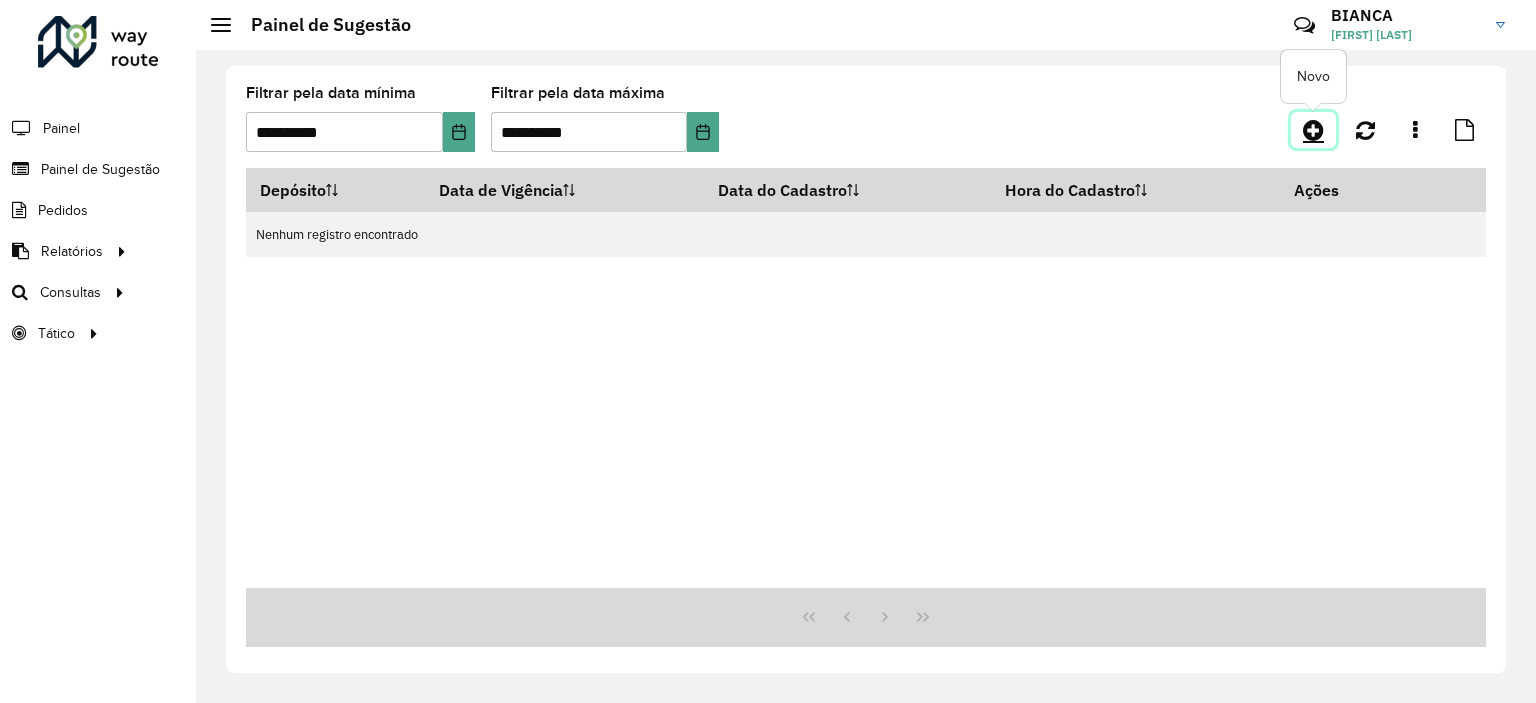 click 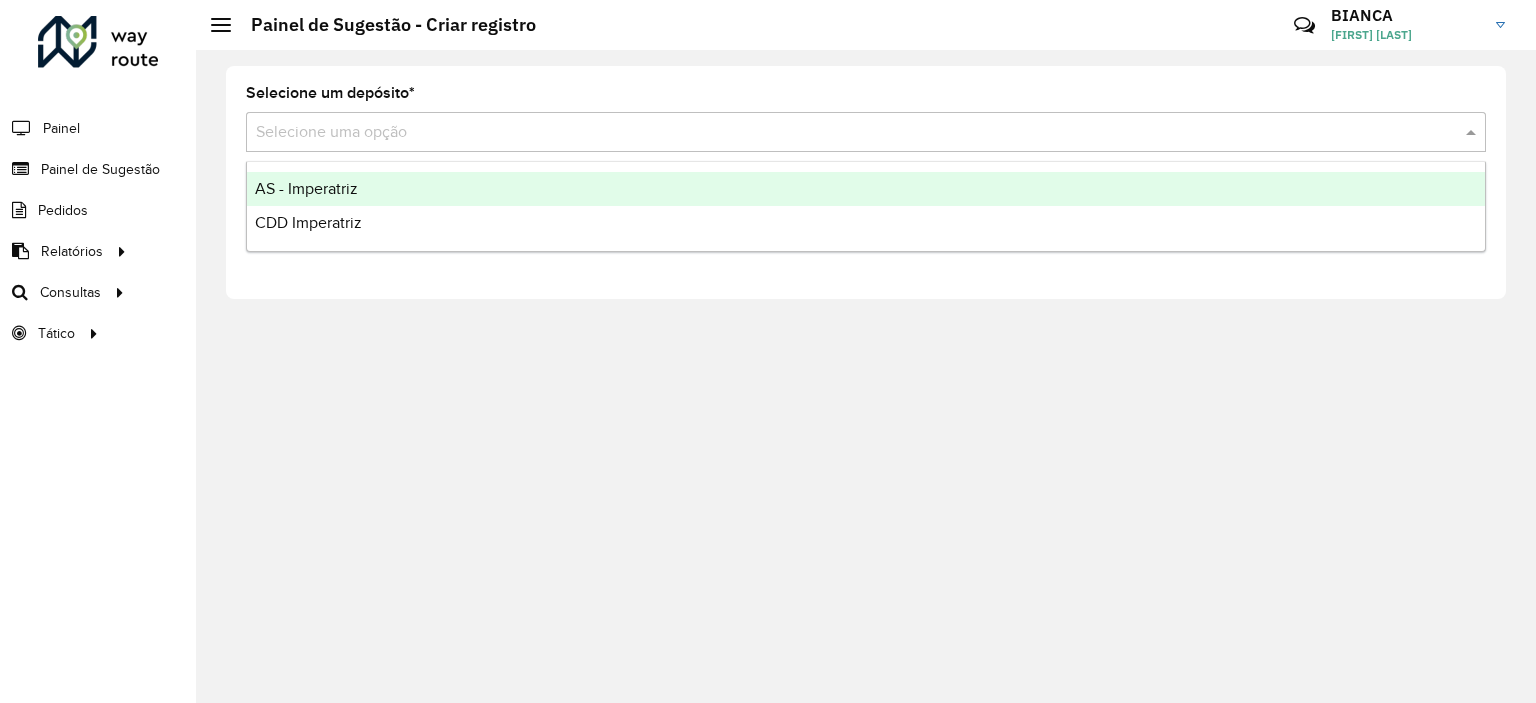 click at bounding box center [846, 133] 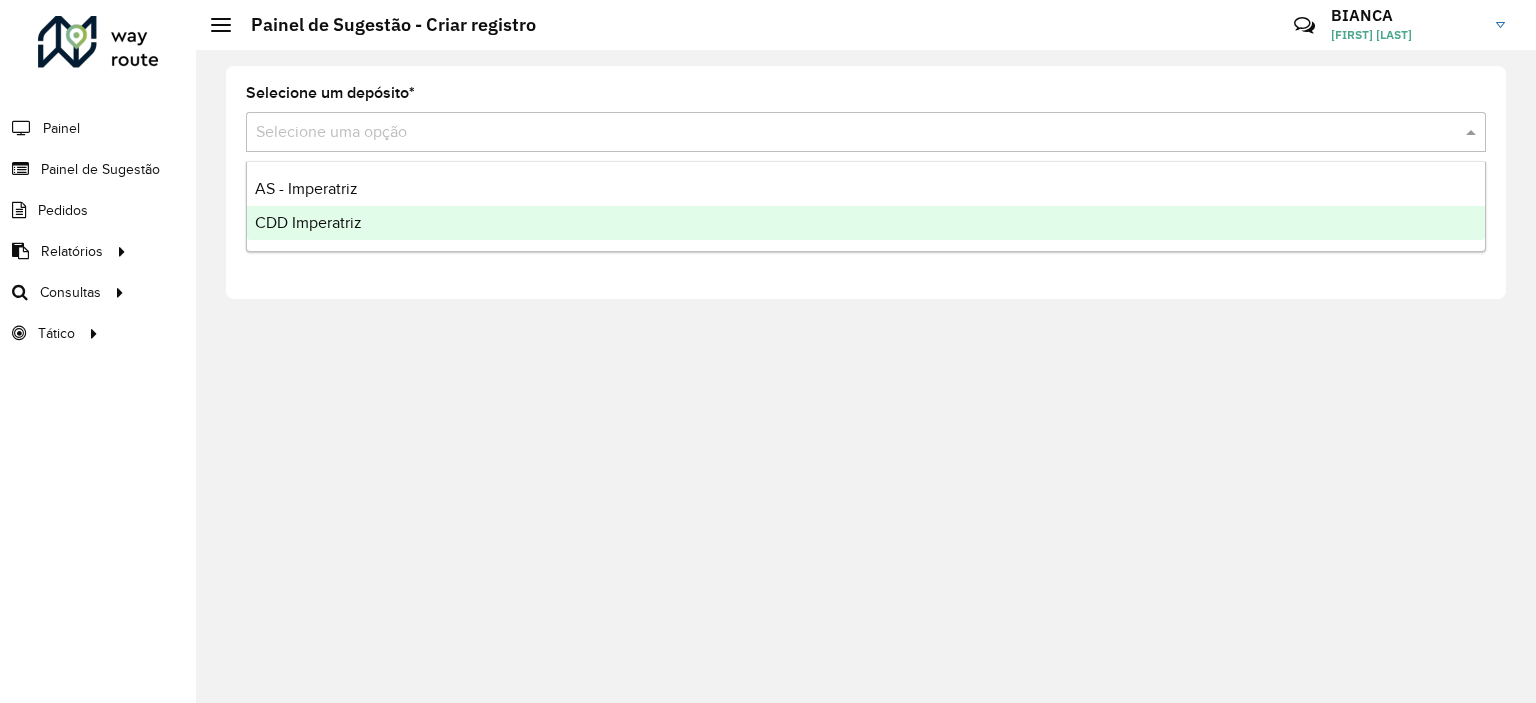 click on "CDD Imperatriz" at bounding box center (866, 223) 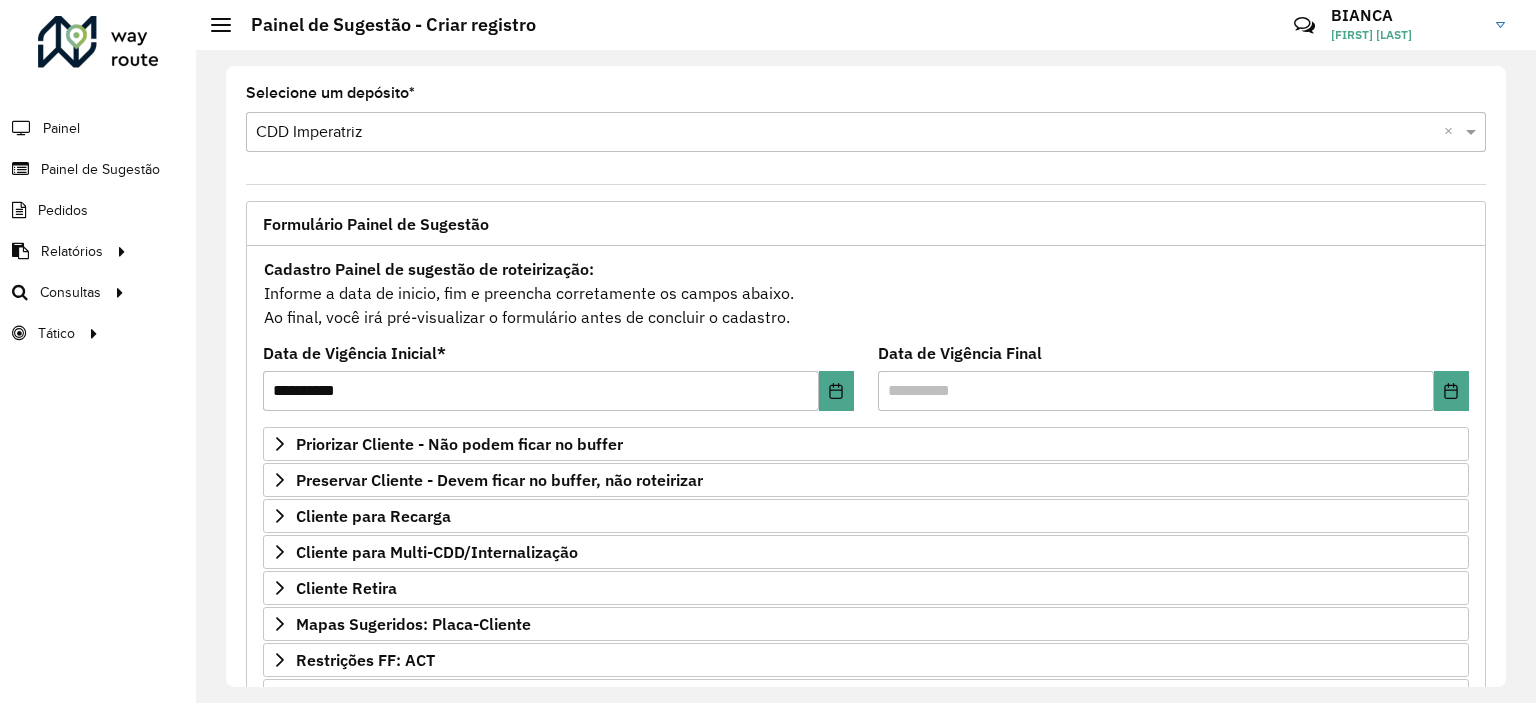 scroll, scrollTop: 286, scrollLeft: 0, axis: vertical 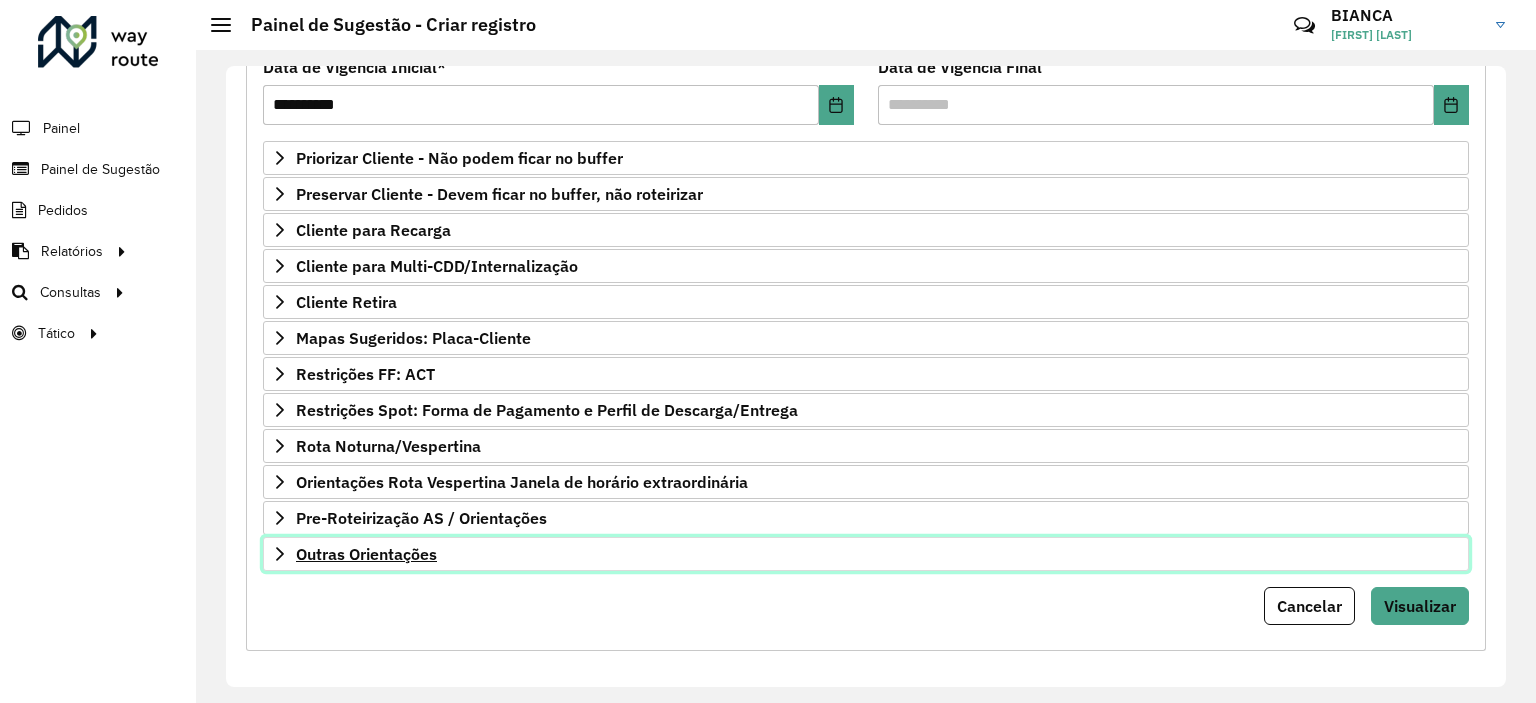 click on "Outras Orientações" at bounding box center (366, 554) 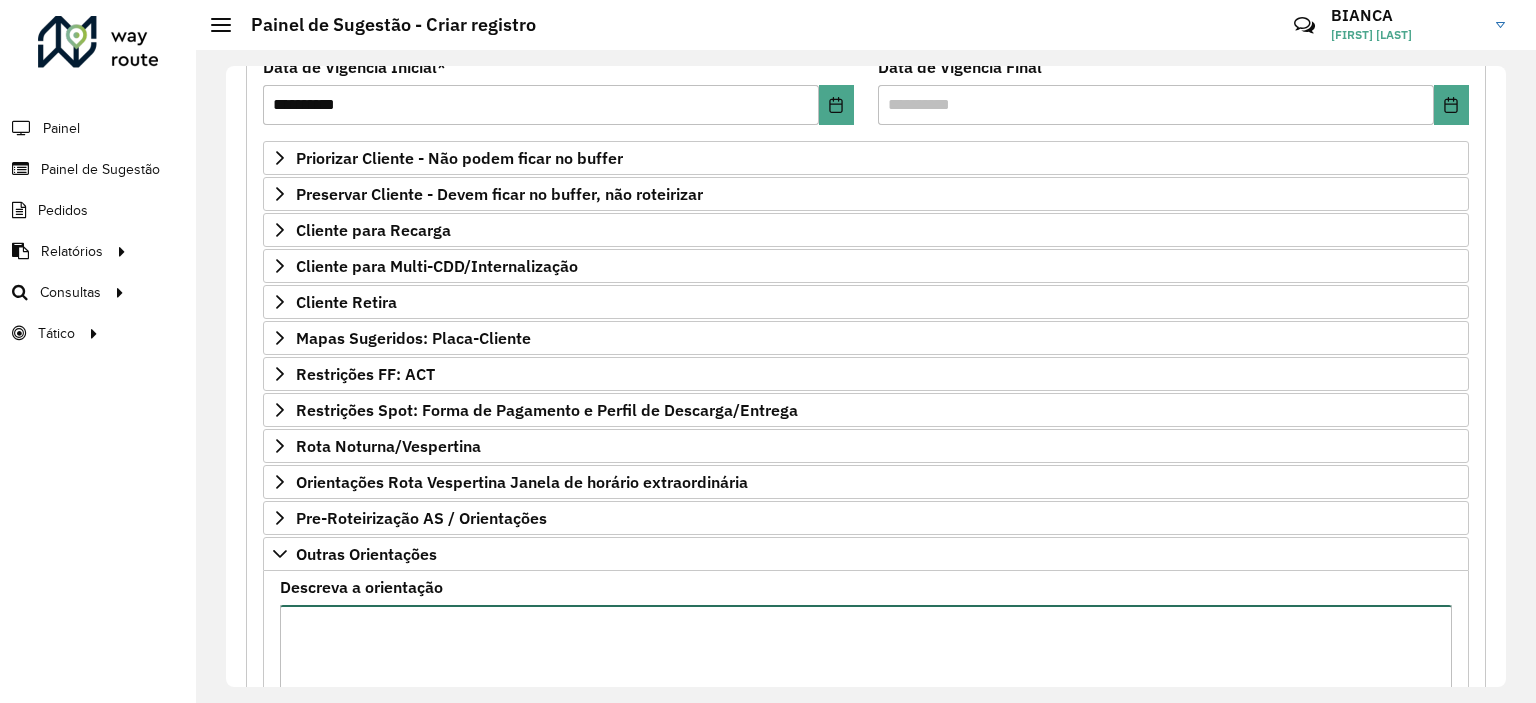 click on "Descreva a orientação" at bounding box center [866, 689] 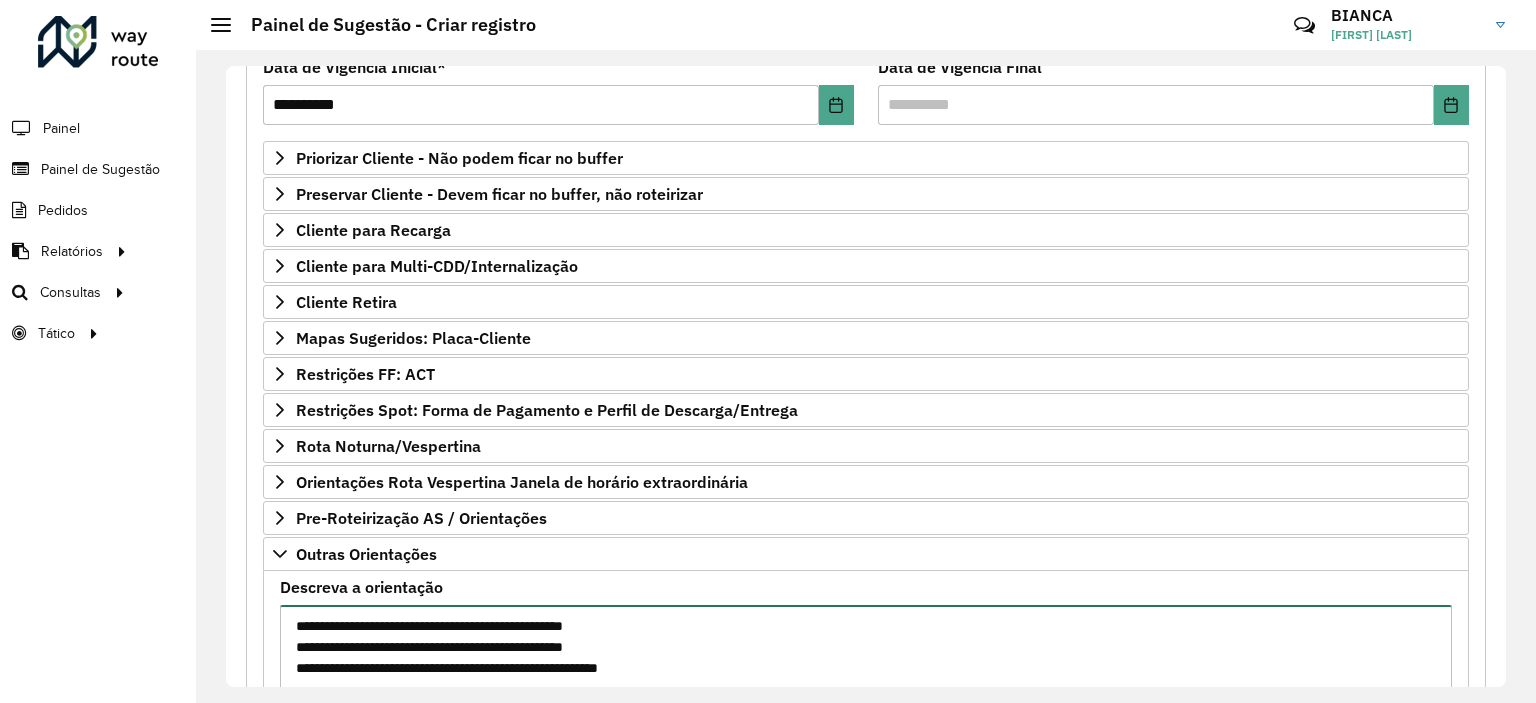 click on "**********" at bounding box center [866, 689] 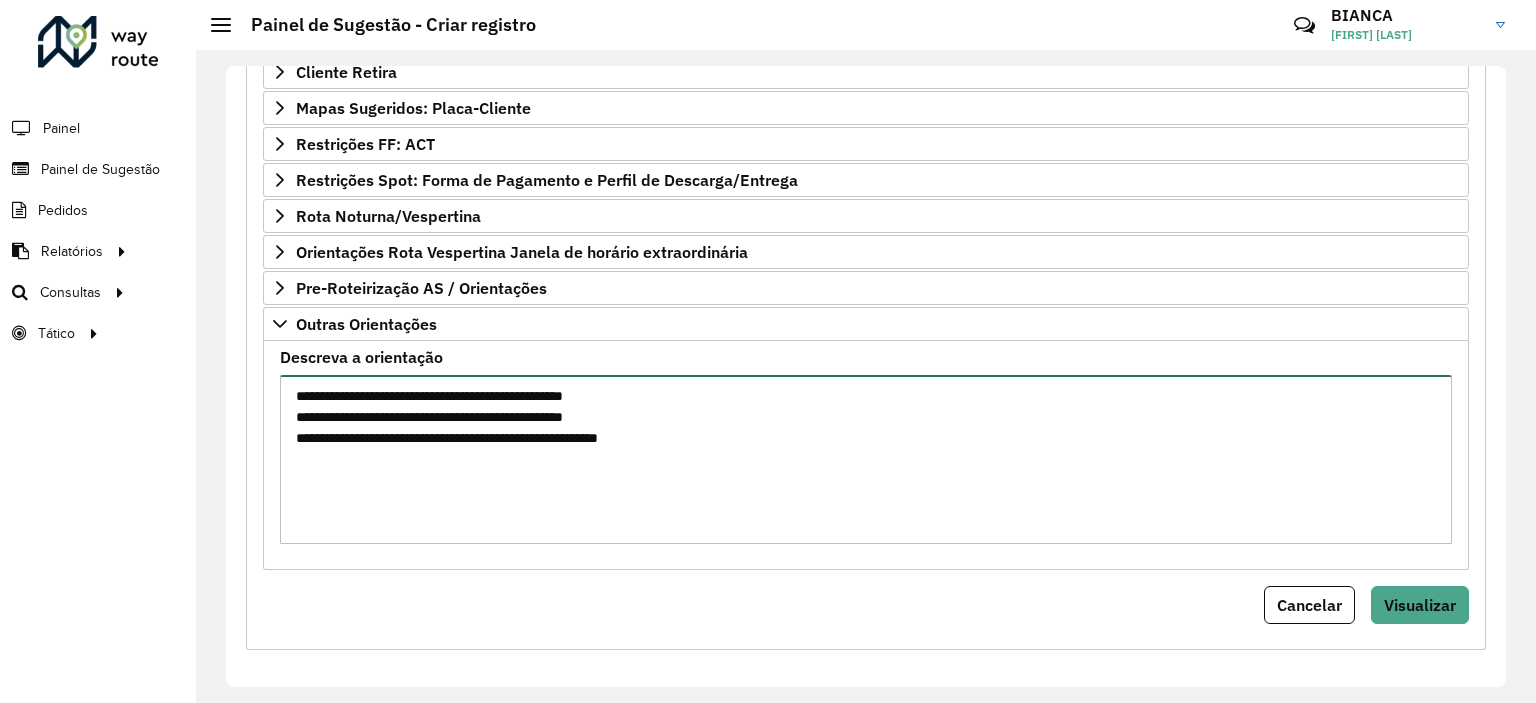 click on "**********" at bounding box center [866, 459] 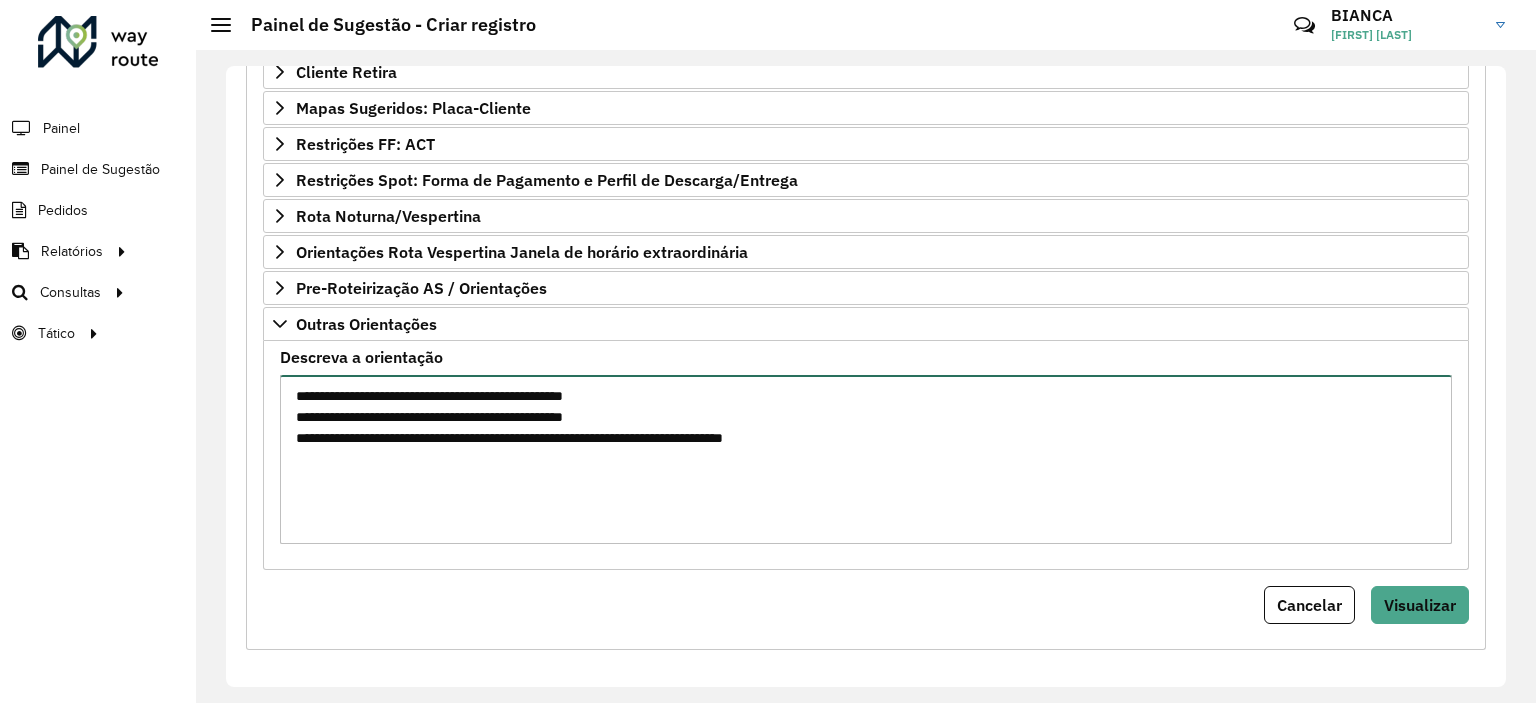 type on "**********" 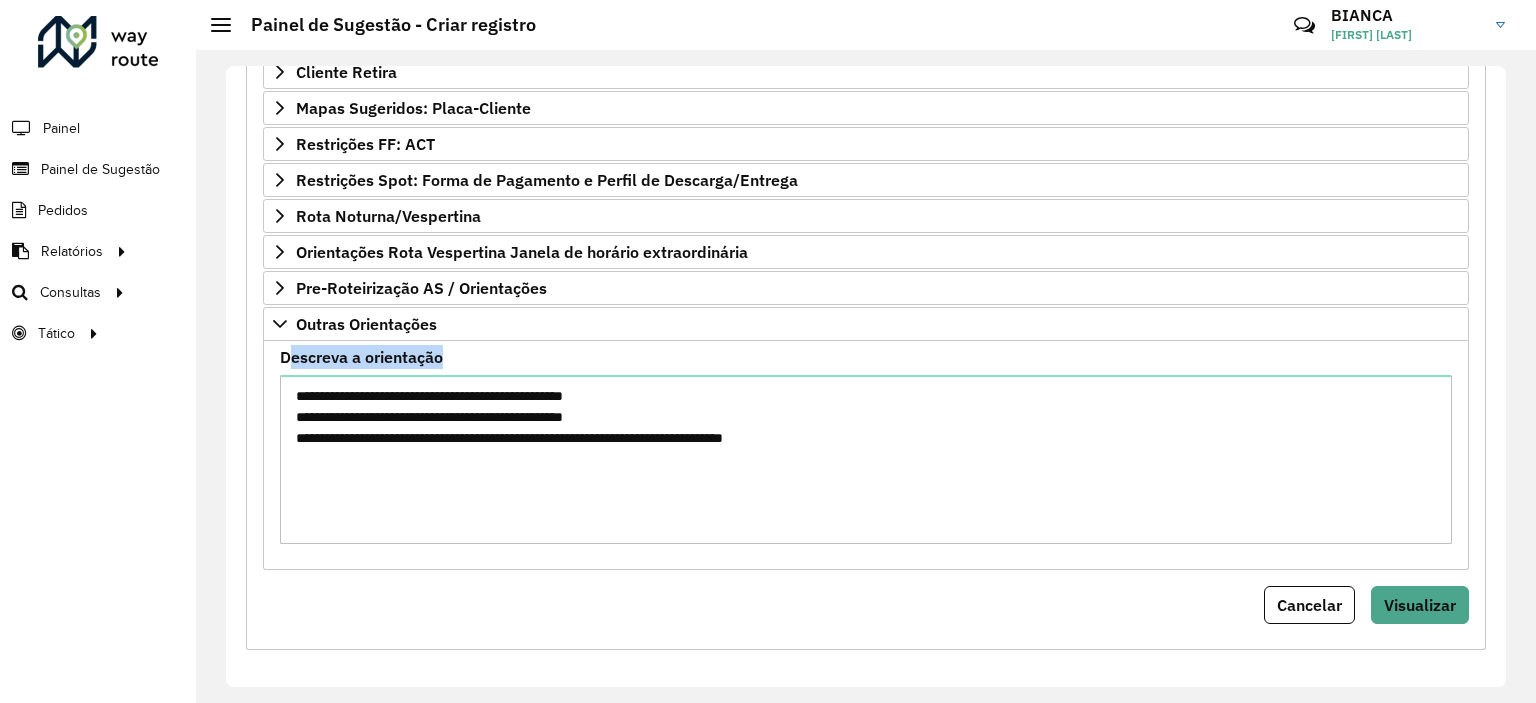 drag, startPoint x: 1498, startPoint y: 475, endPoint x: 1480, endPoint y: 183, distance: 292.55426 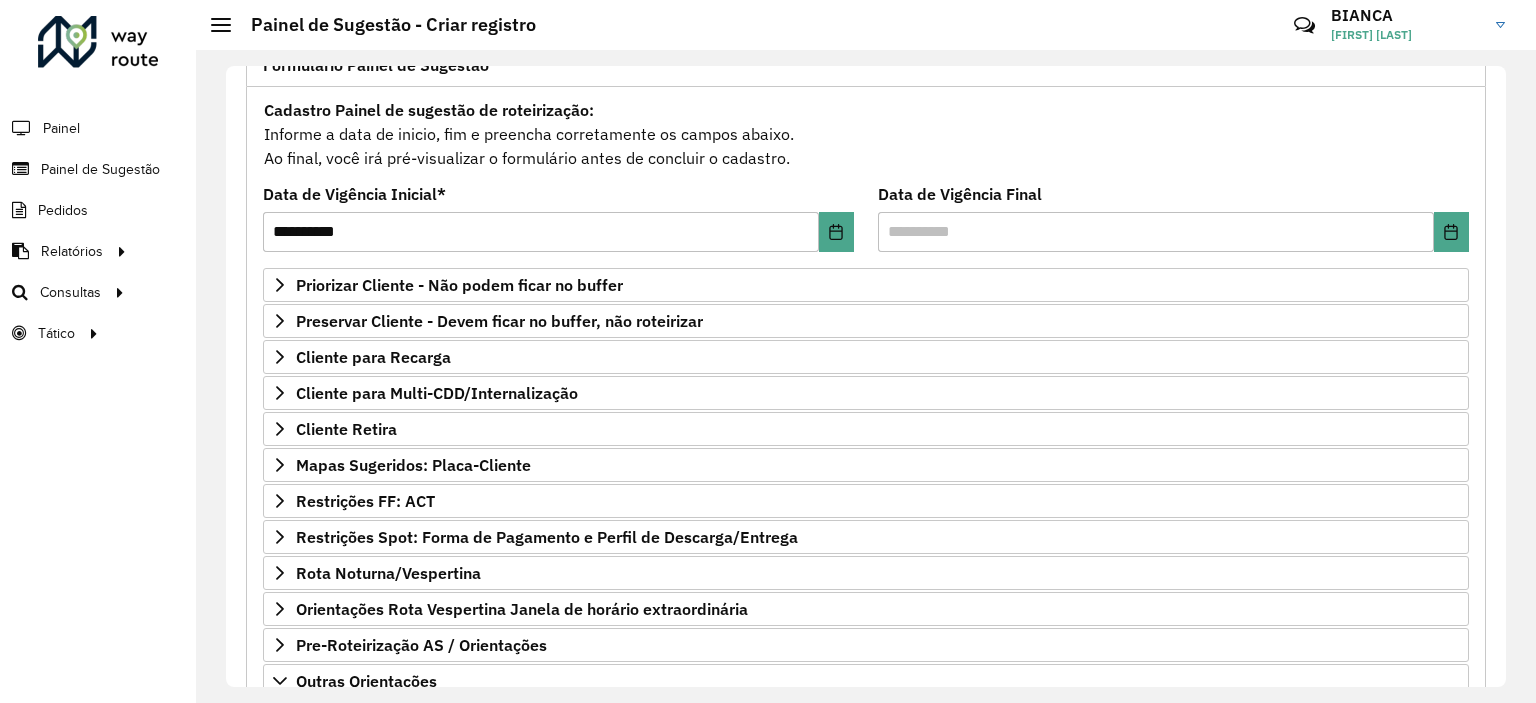 scroll, scrollTop: 160, scrollLeft: 0, axis: vertical 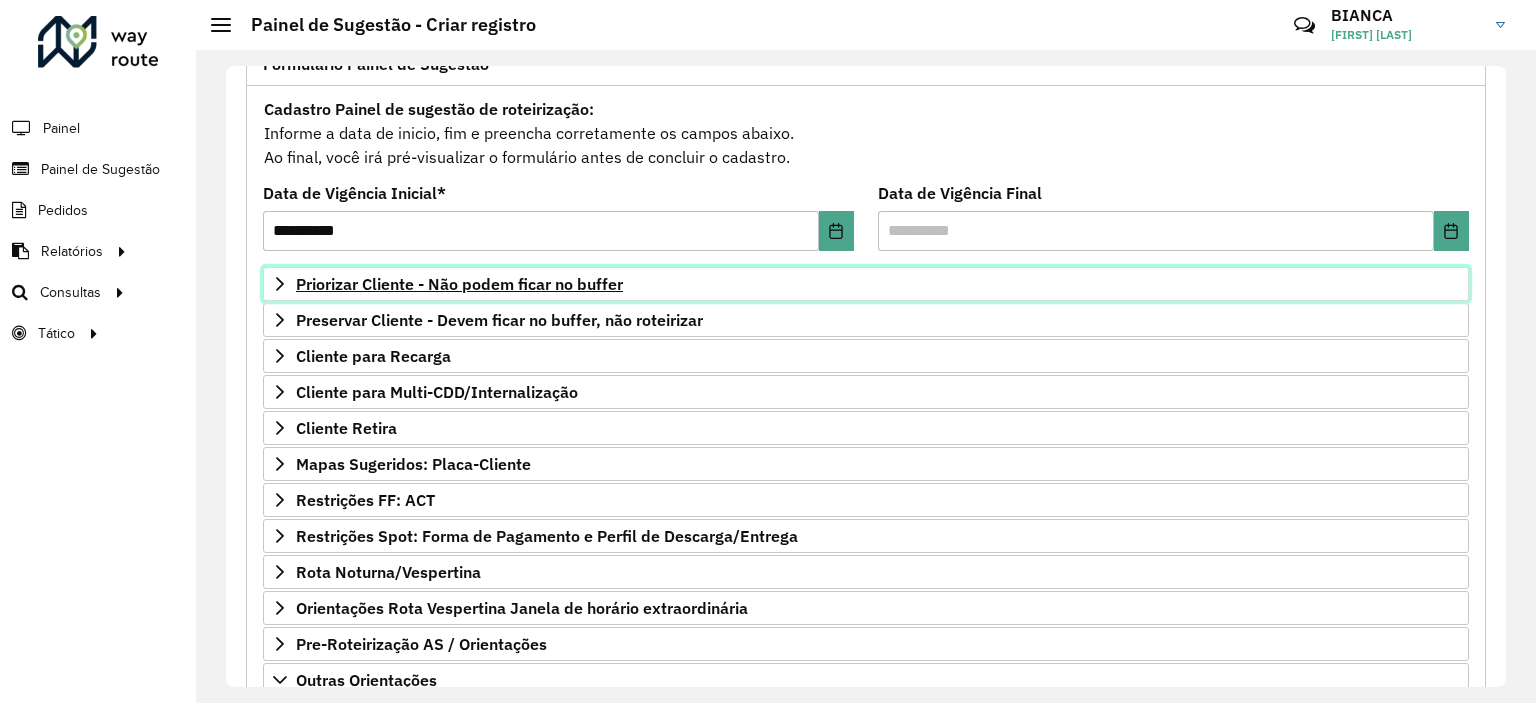 click on "Priorizar Cliente - Não podem ficar no buffer" at bounding box center (459, 284) 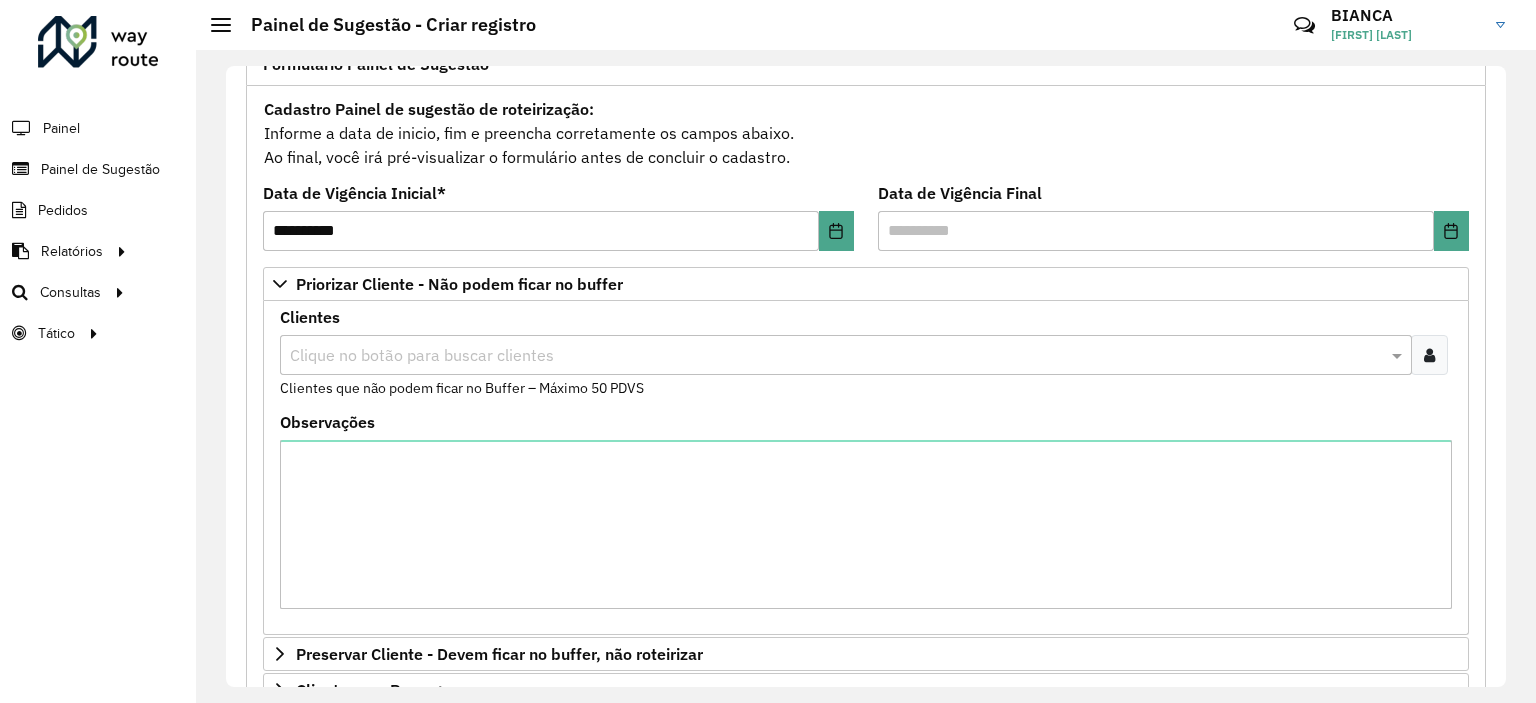 click at bounding box center (1429, 355) 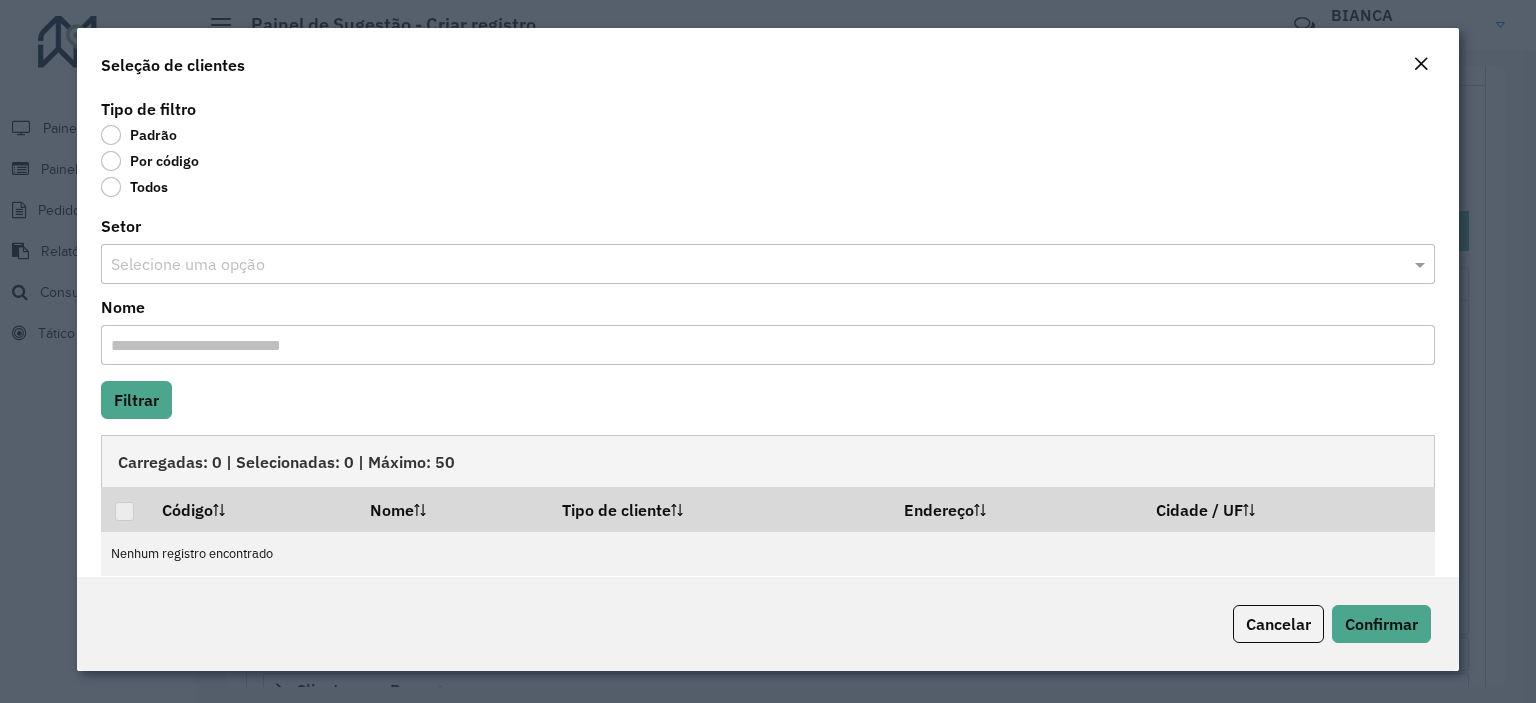 click on "Por código" 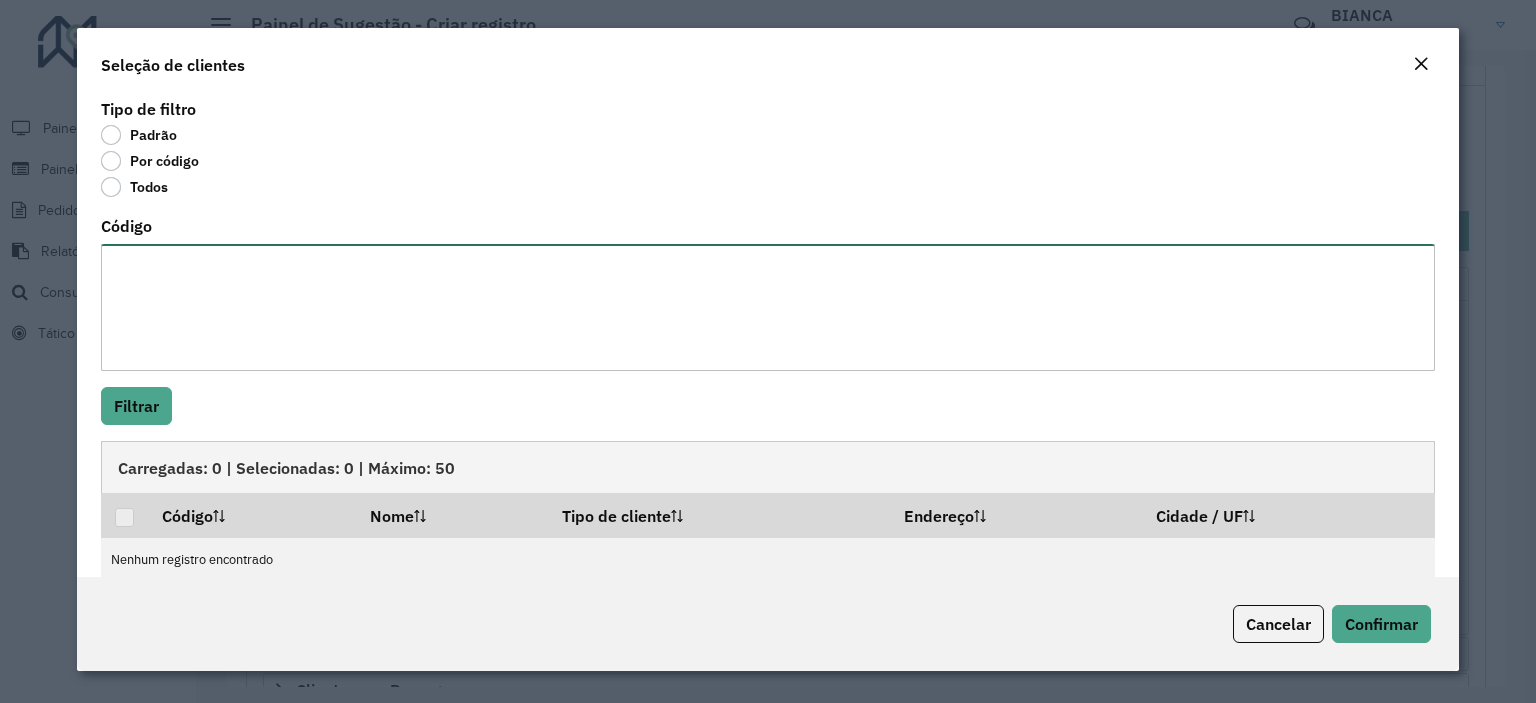 click on "Código" at bounding box center (768, 307) 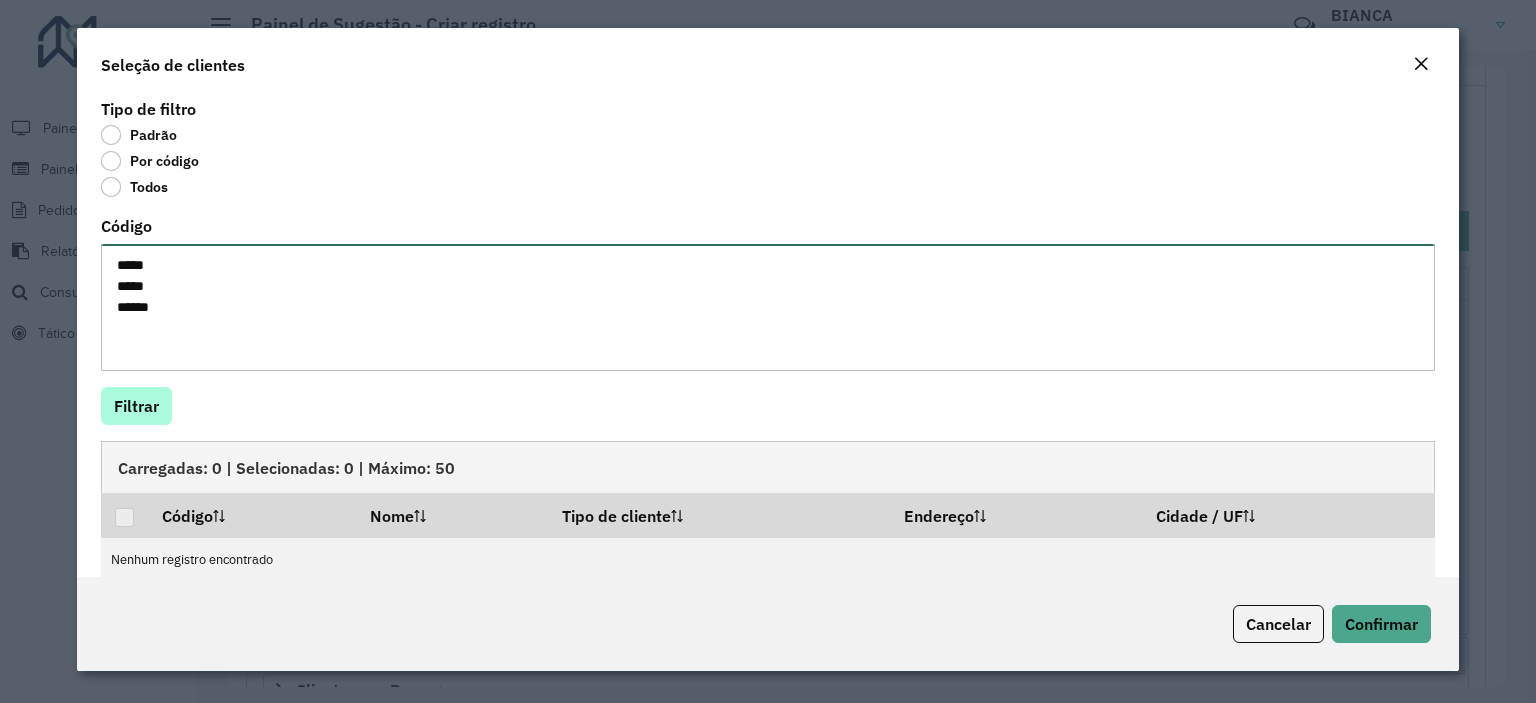 type on "*****
*****
*****" 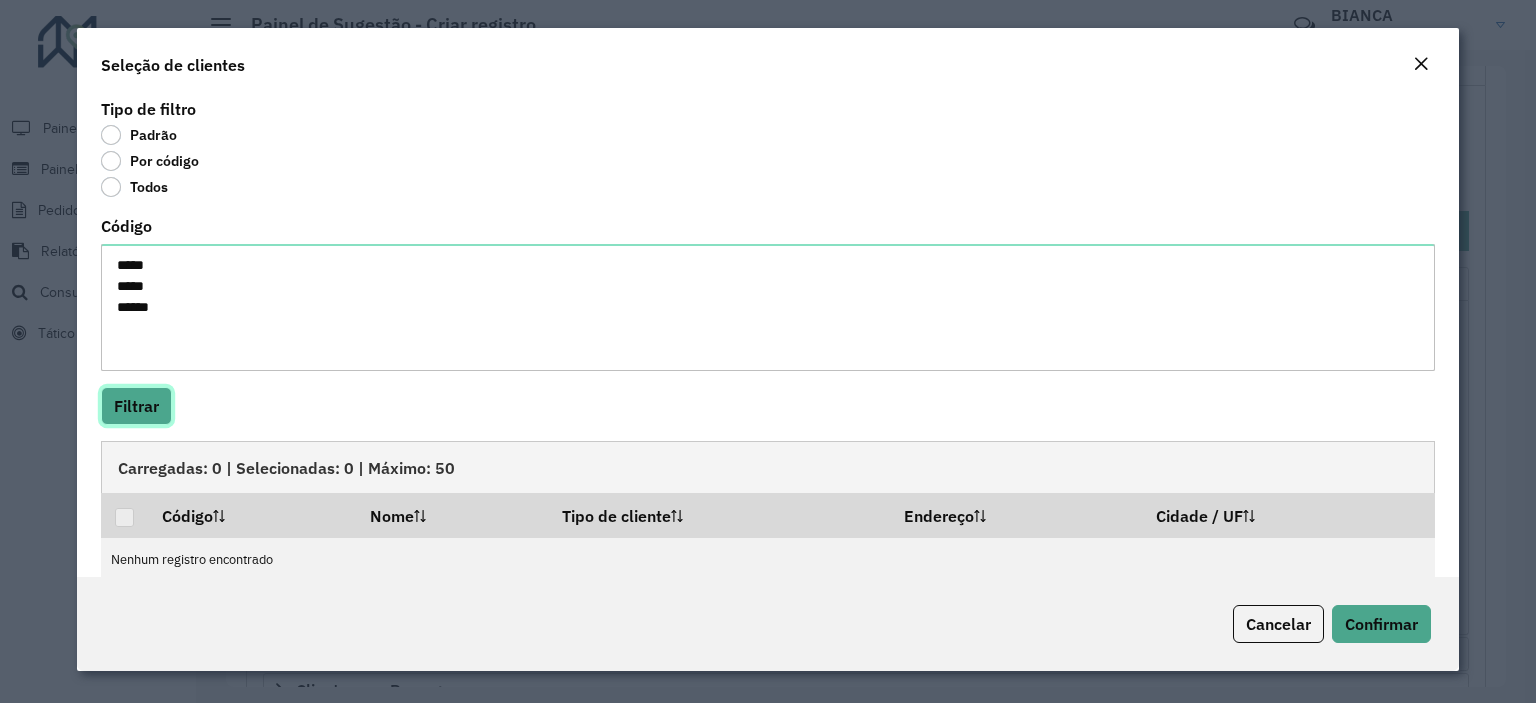 click on "Filtrar" 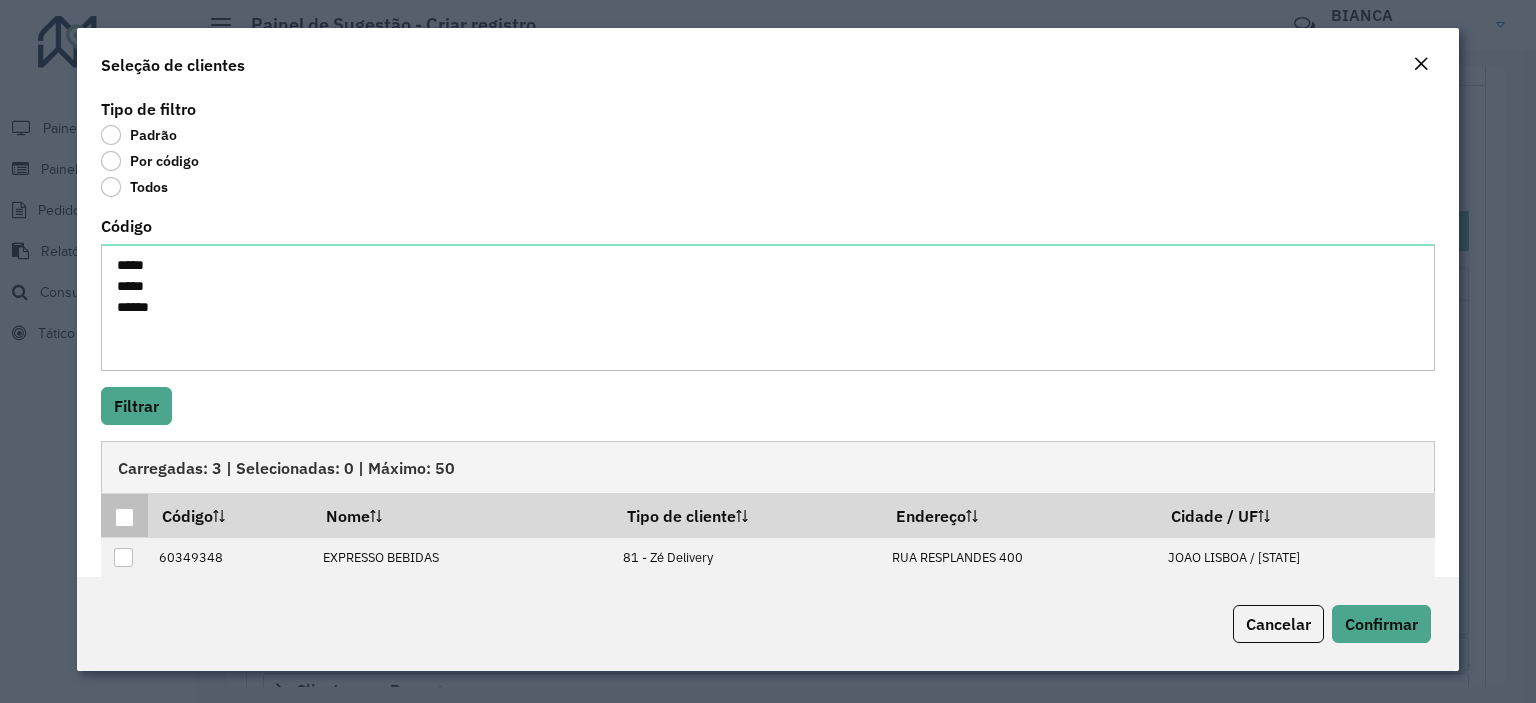 click at bounding box center (125, 516) 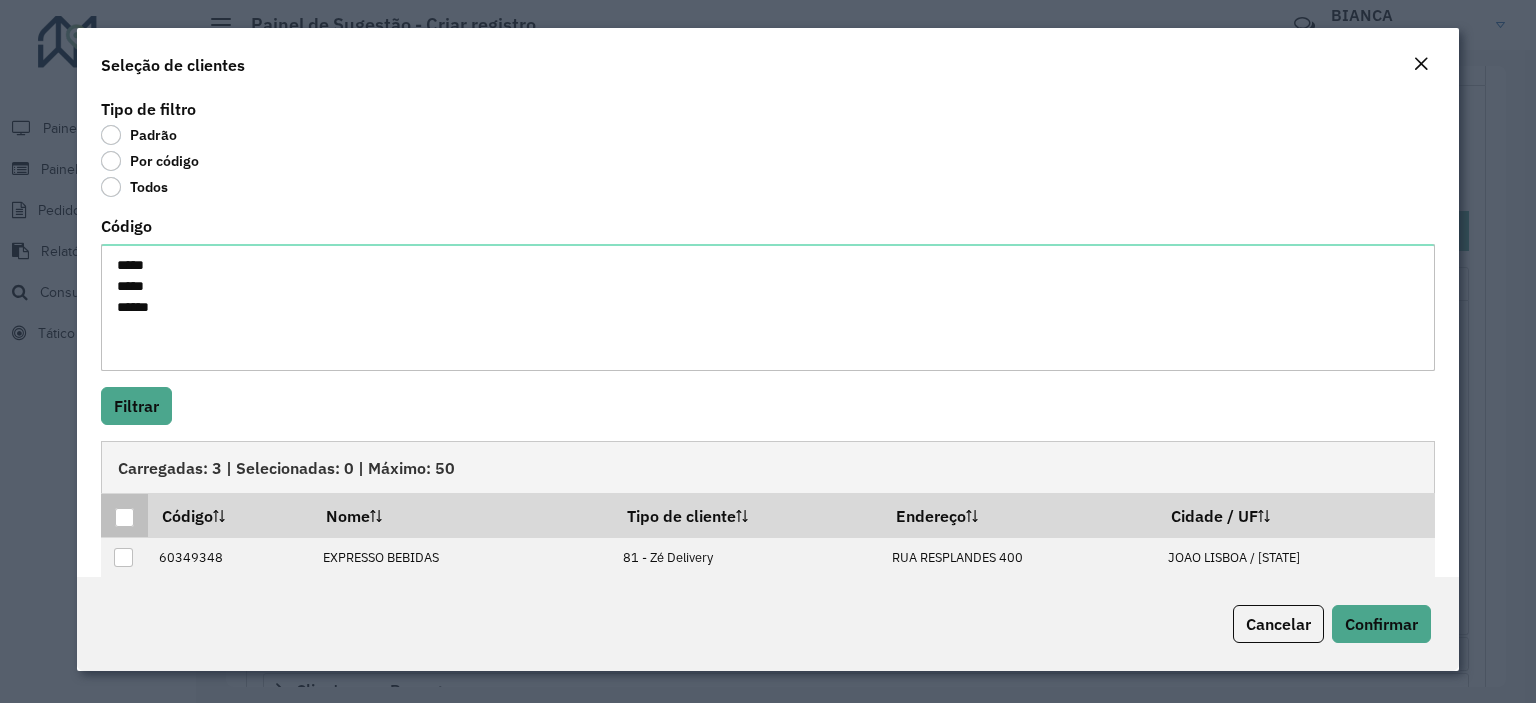 click at bounding box center (124, 517) 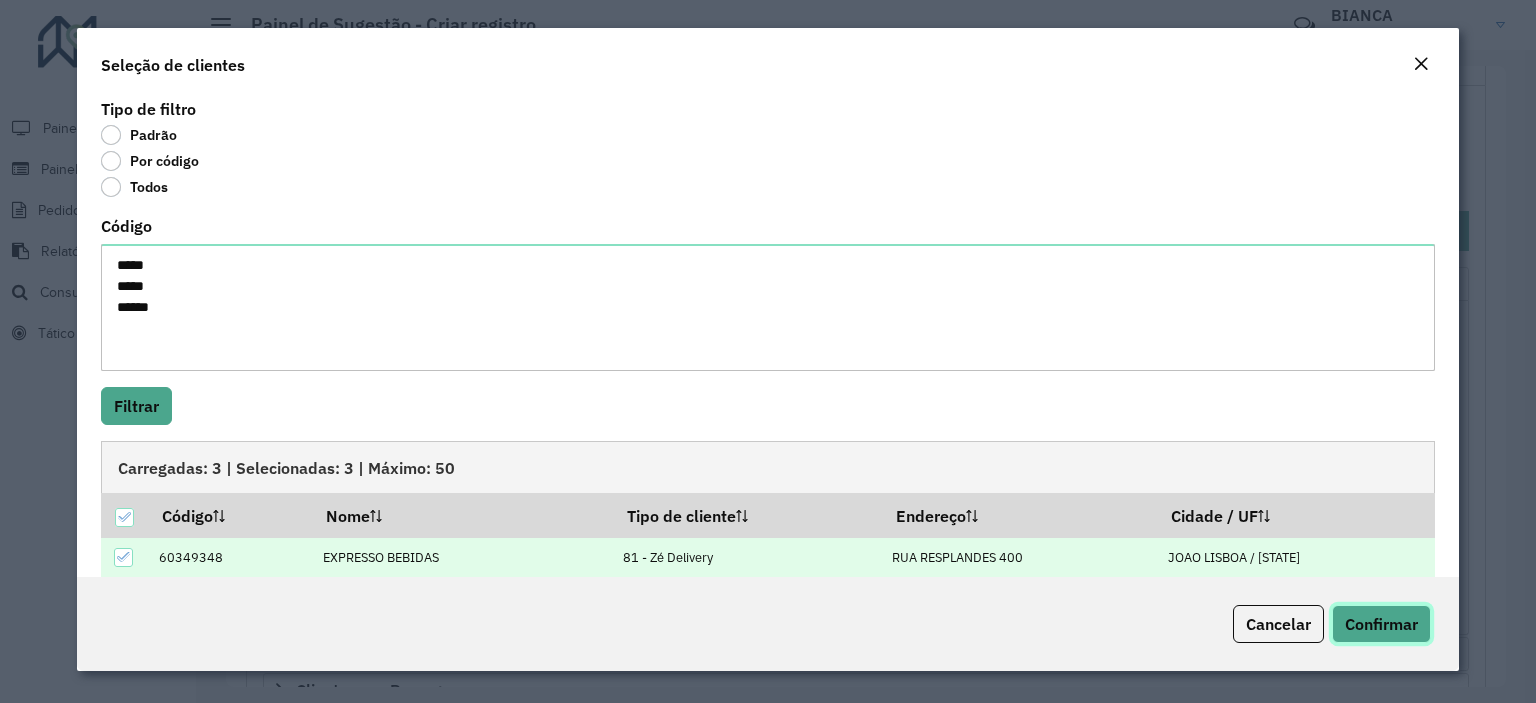 click on "Confirmar" 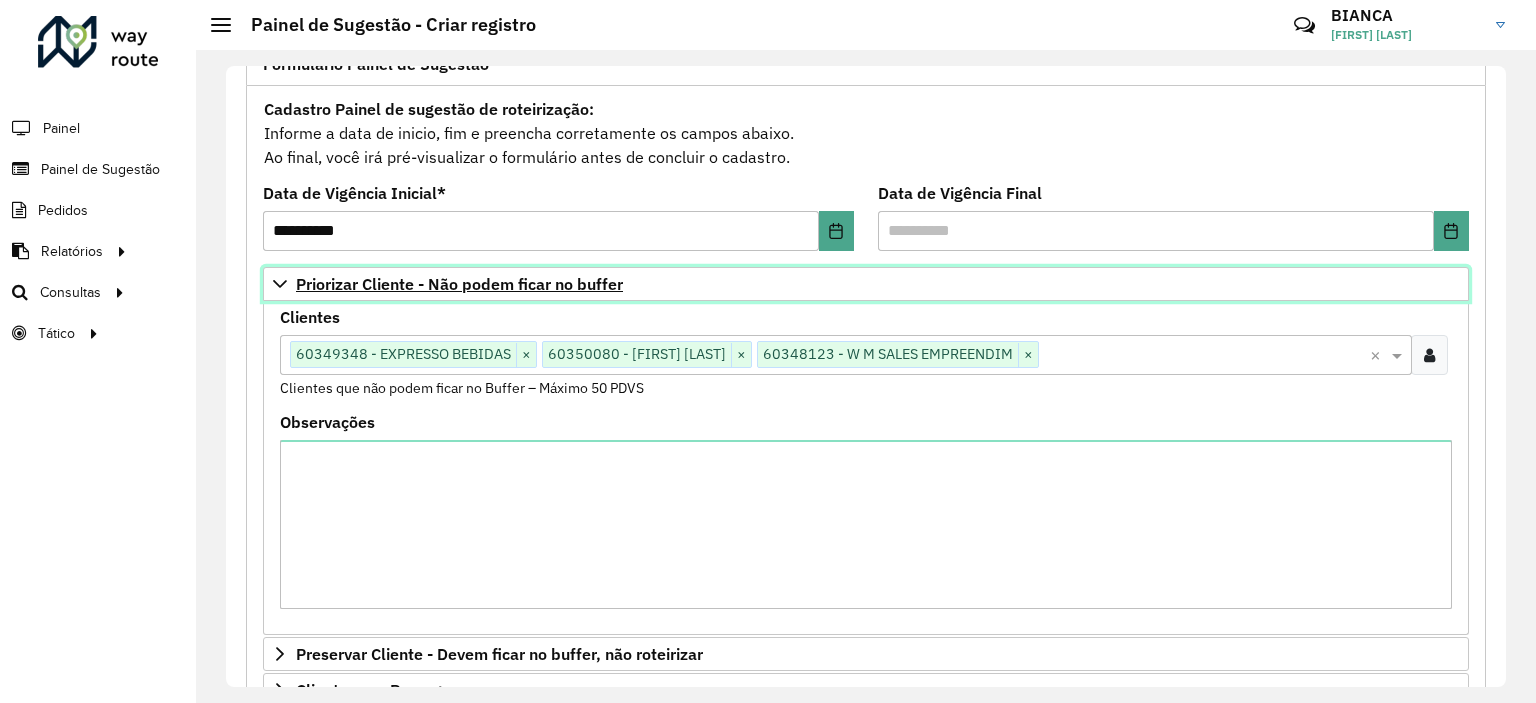 click on "Priorizar Cliente - Não podem ficar no buffer" at bounding box center [459, 284] 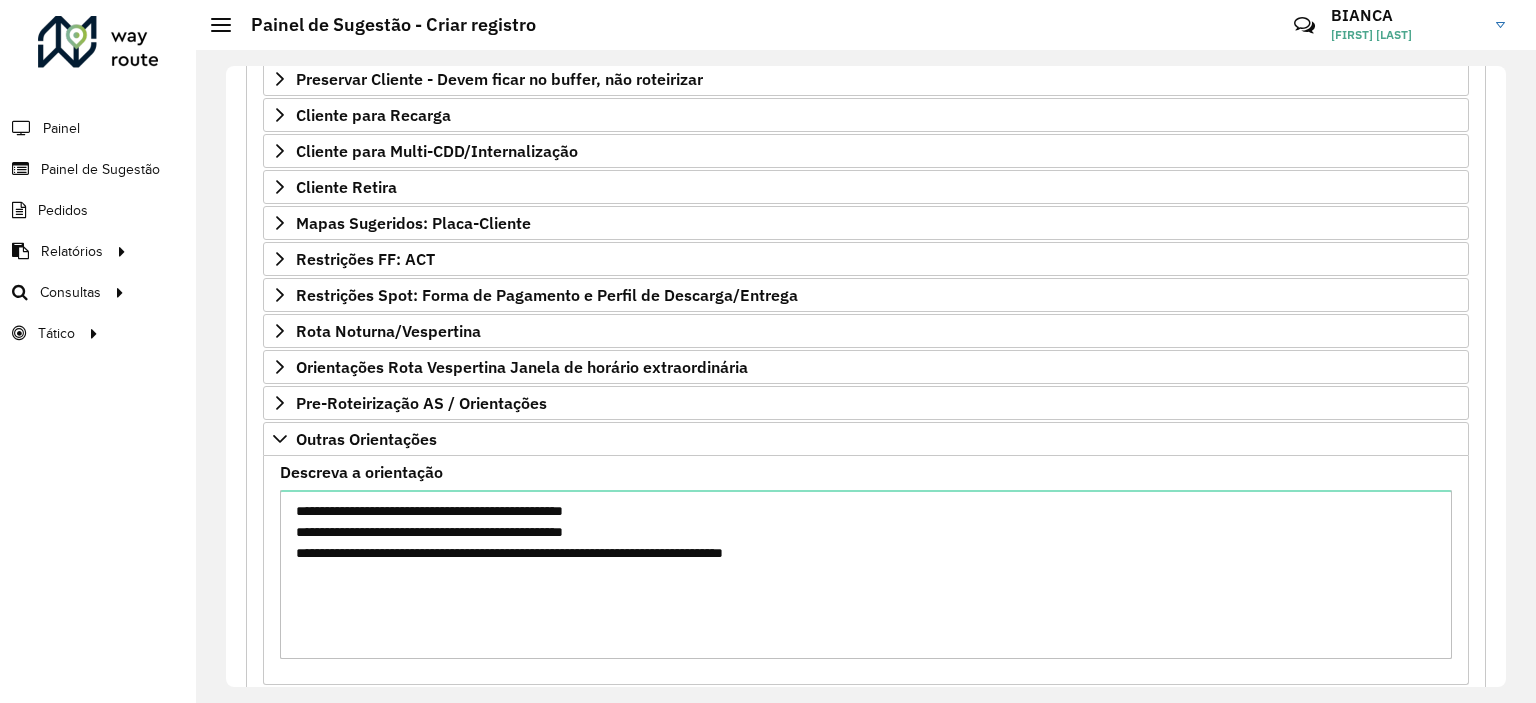 scroll, scrollTop: 516, scrollLeft: 0, axis: vertical 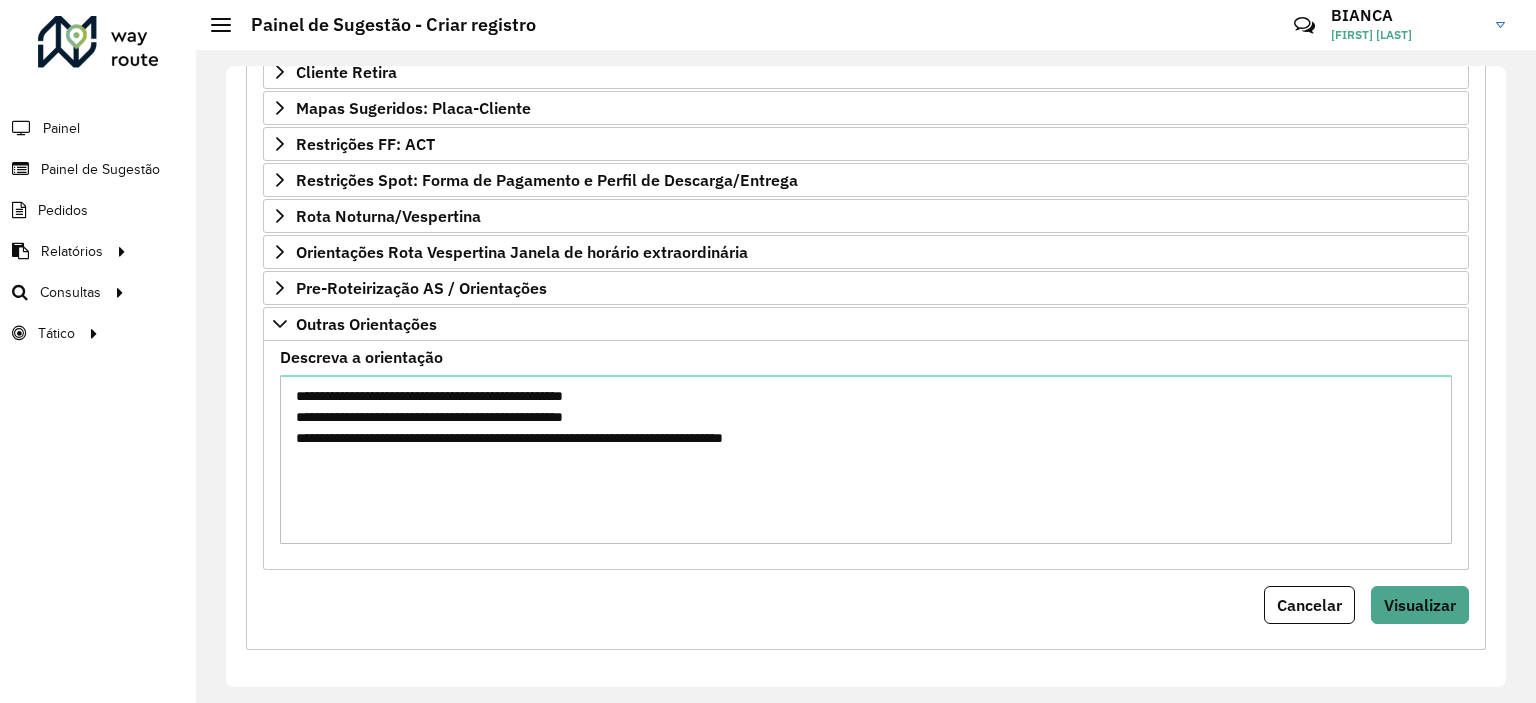 click on "Cancelar   Visualizar" at bounding box center (866, 605) 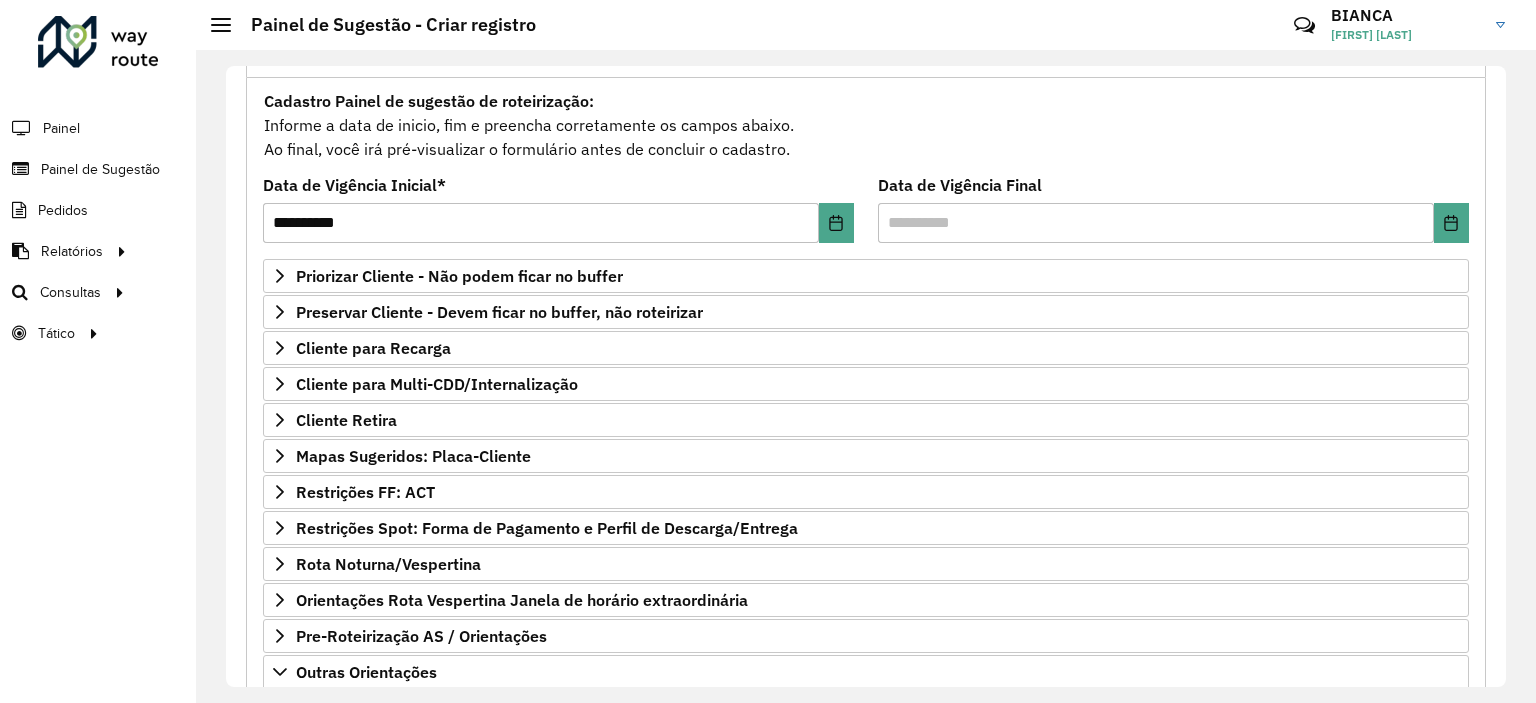 scroll, scrollTop: 165, scrollLeft: 0, axis: vertical 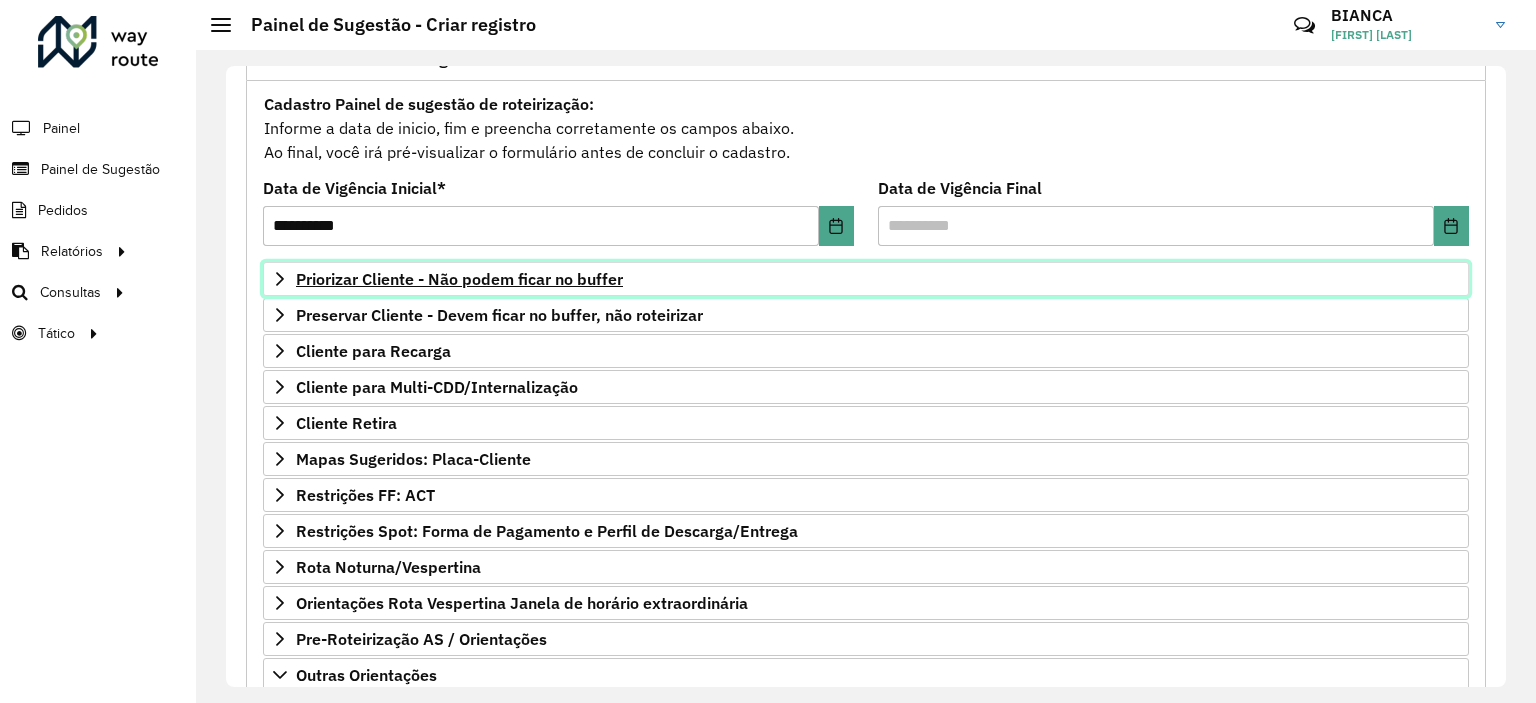 click on "Priorizar Cliente - Não podem ficar no buffer" at bounding box center (459, 279) 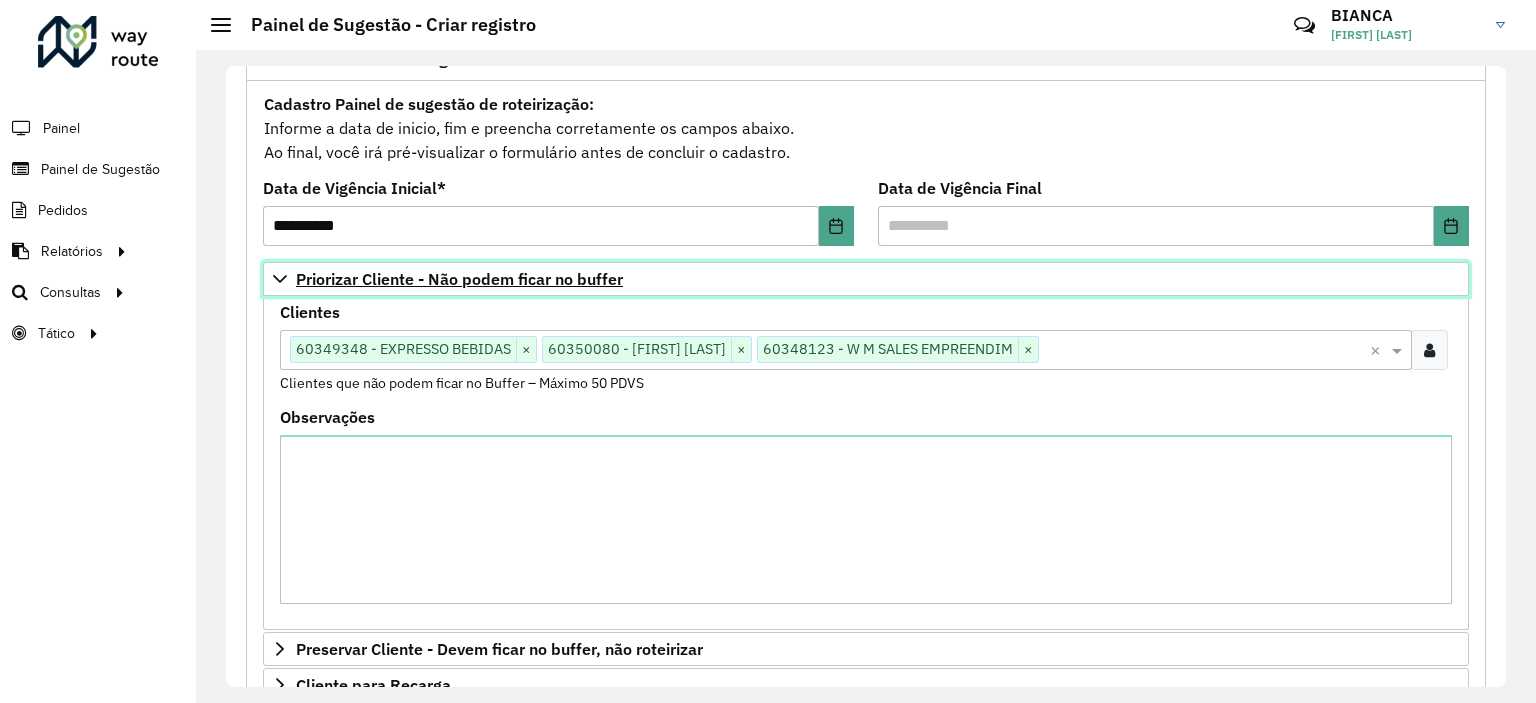 click on "Priorizar Cliente - Não podem ficar no buffer" at bounding box center [459, 279] 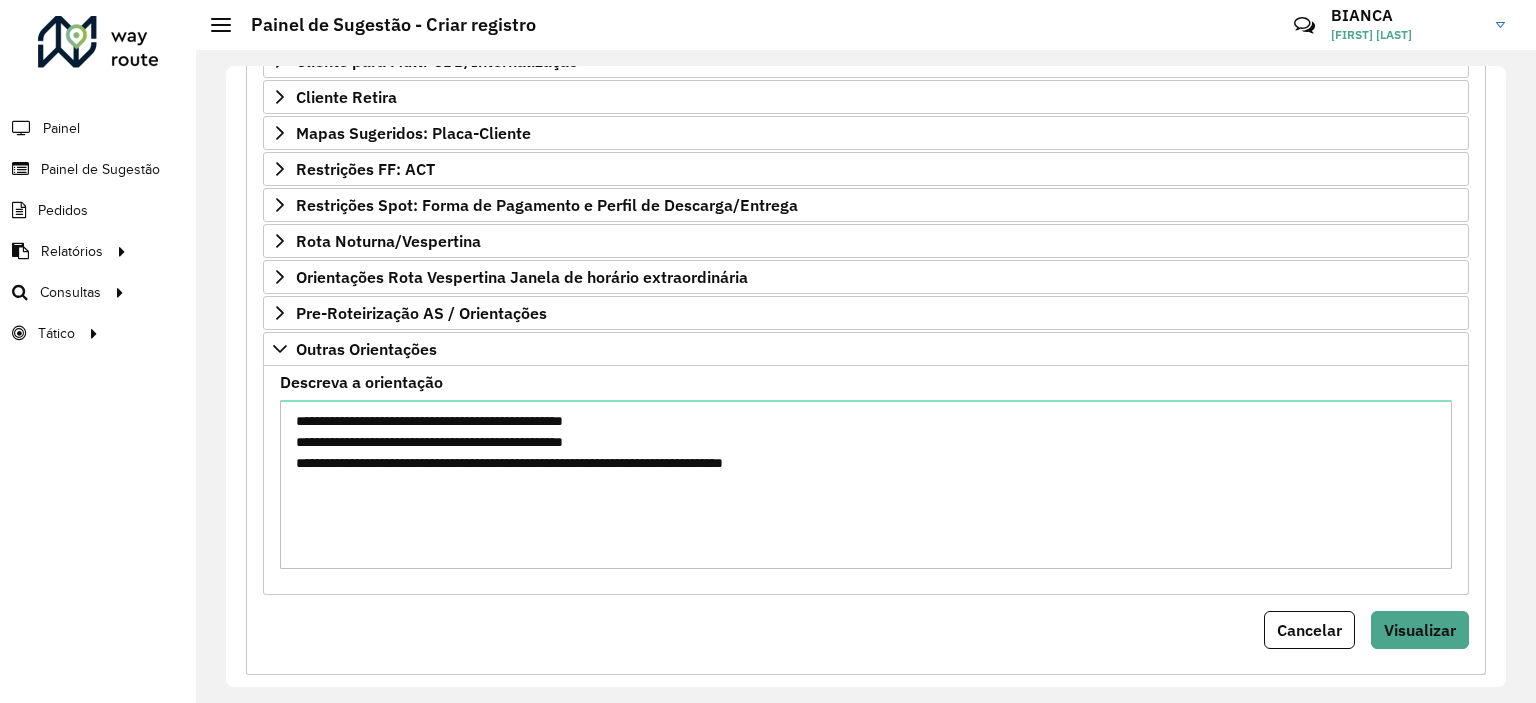 scroll, scrollTop: 511, scrollLeft: 0, axis: vertical 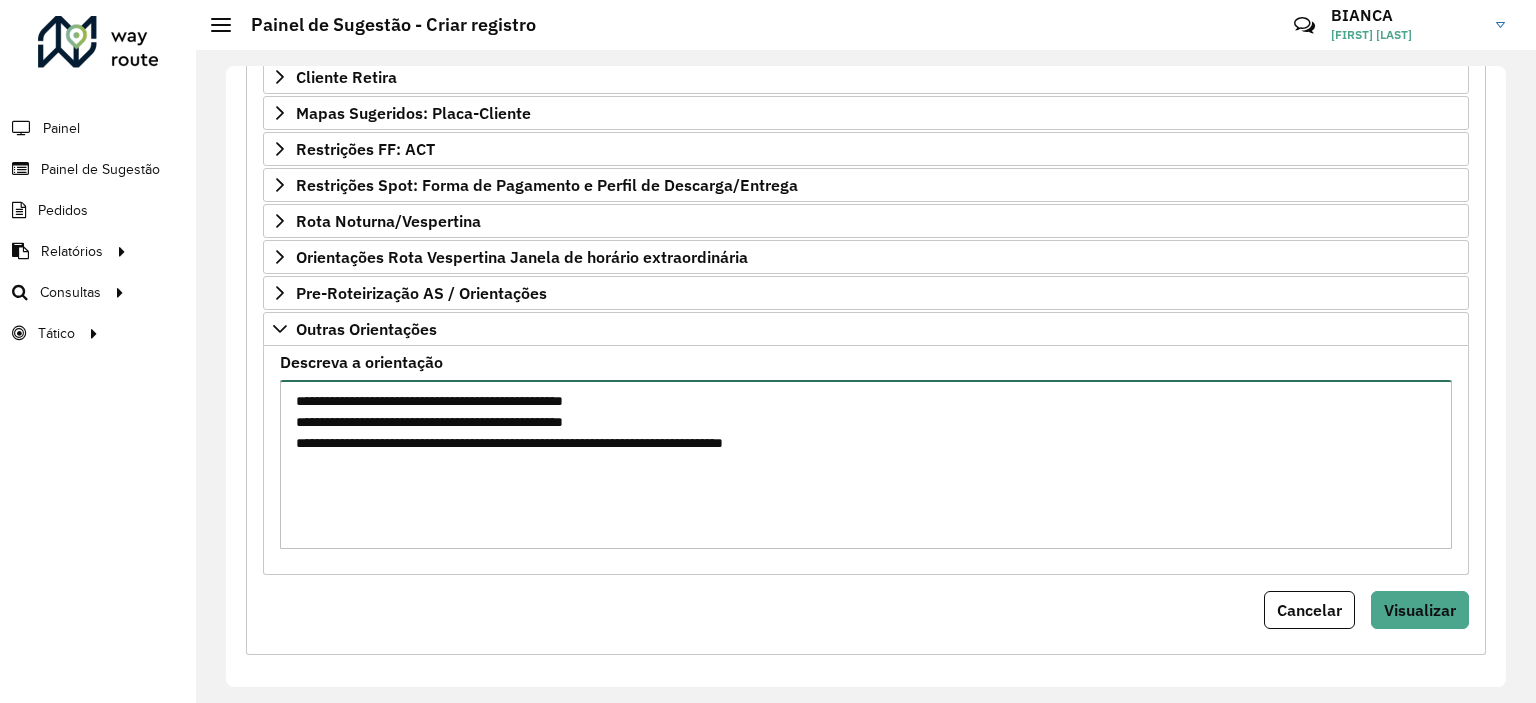 click on "**********" at bounding box center [866, 464] 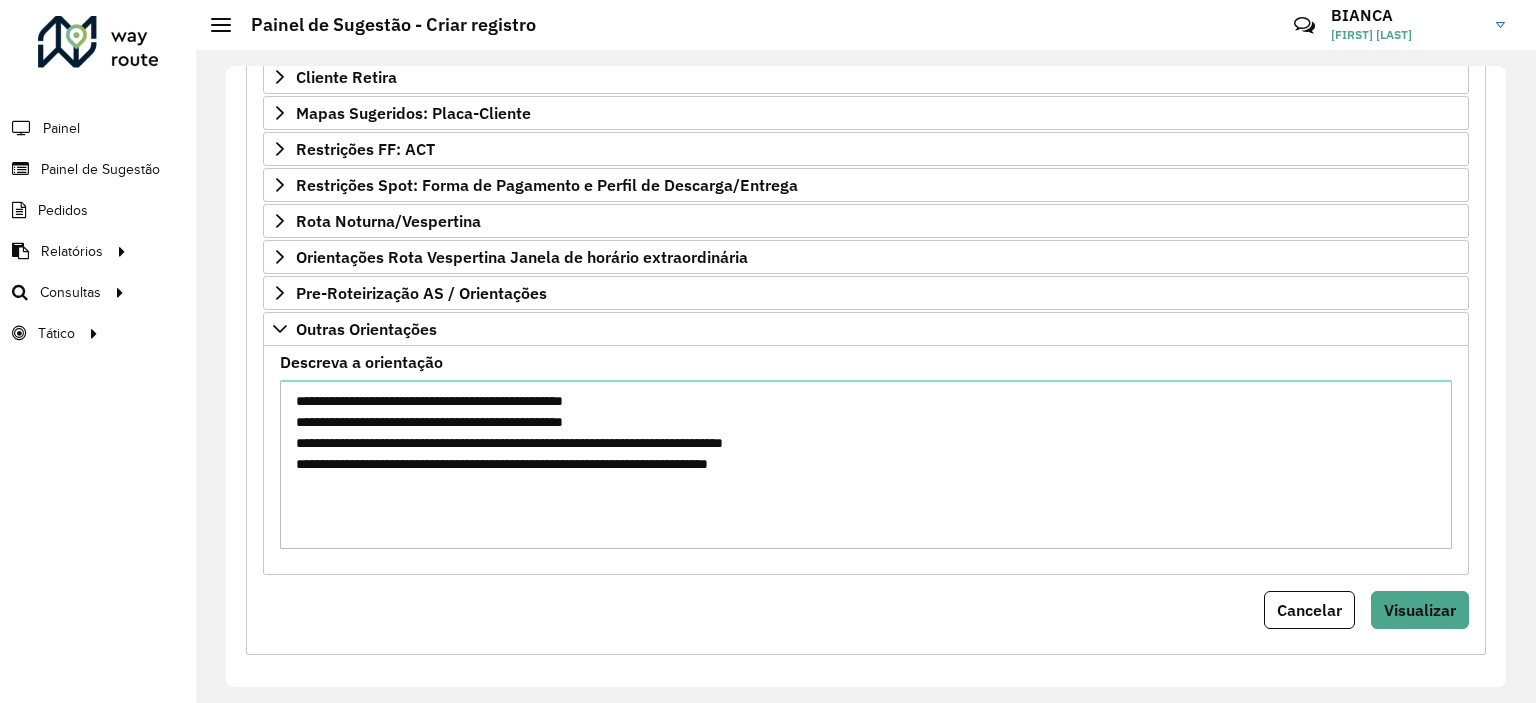 click on "Cancelar   Visualizar" at bounding box center [866, 610] 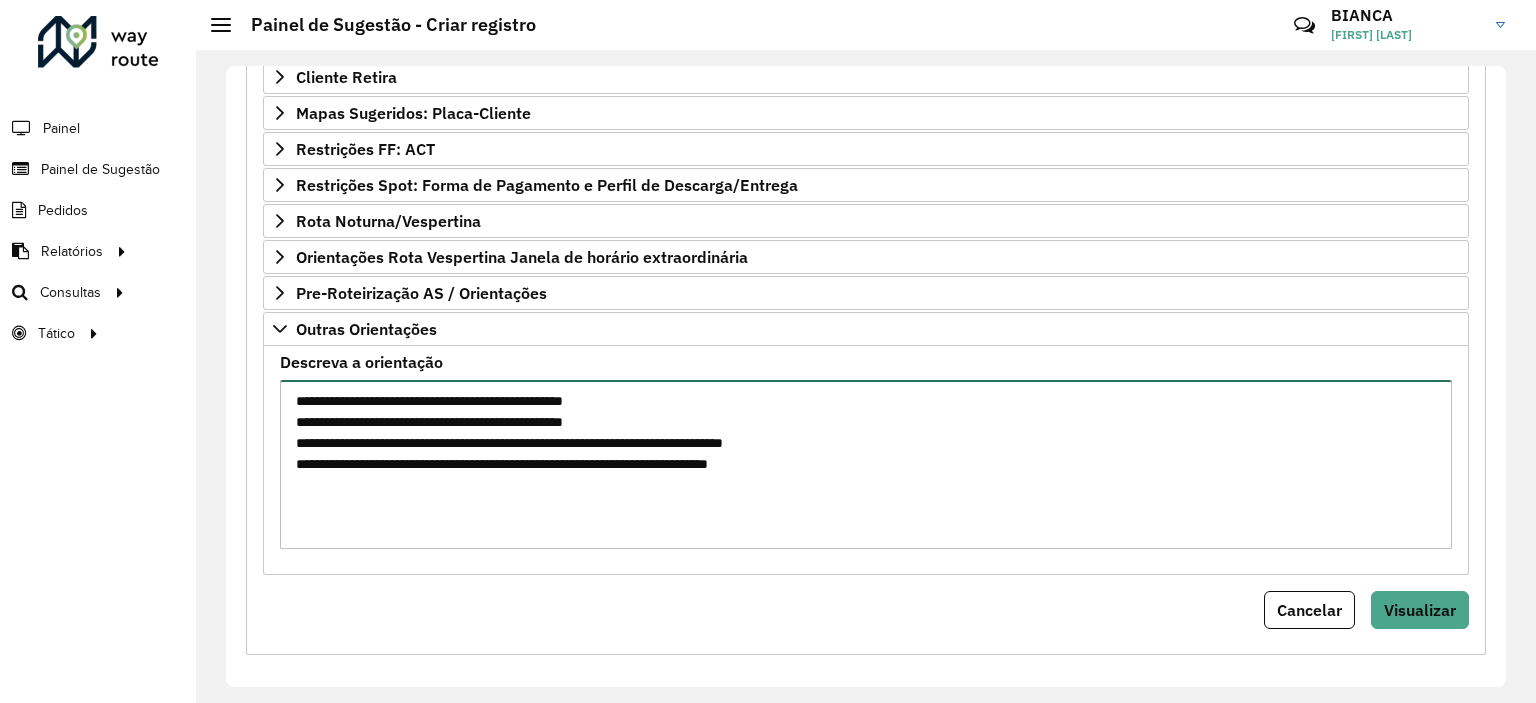 click on "**********" at bounding box center [866, 464] 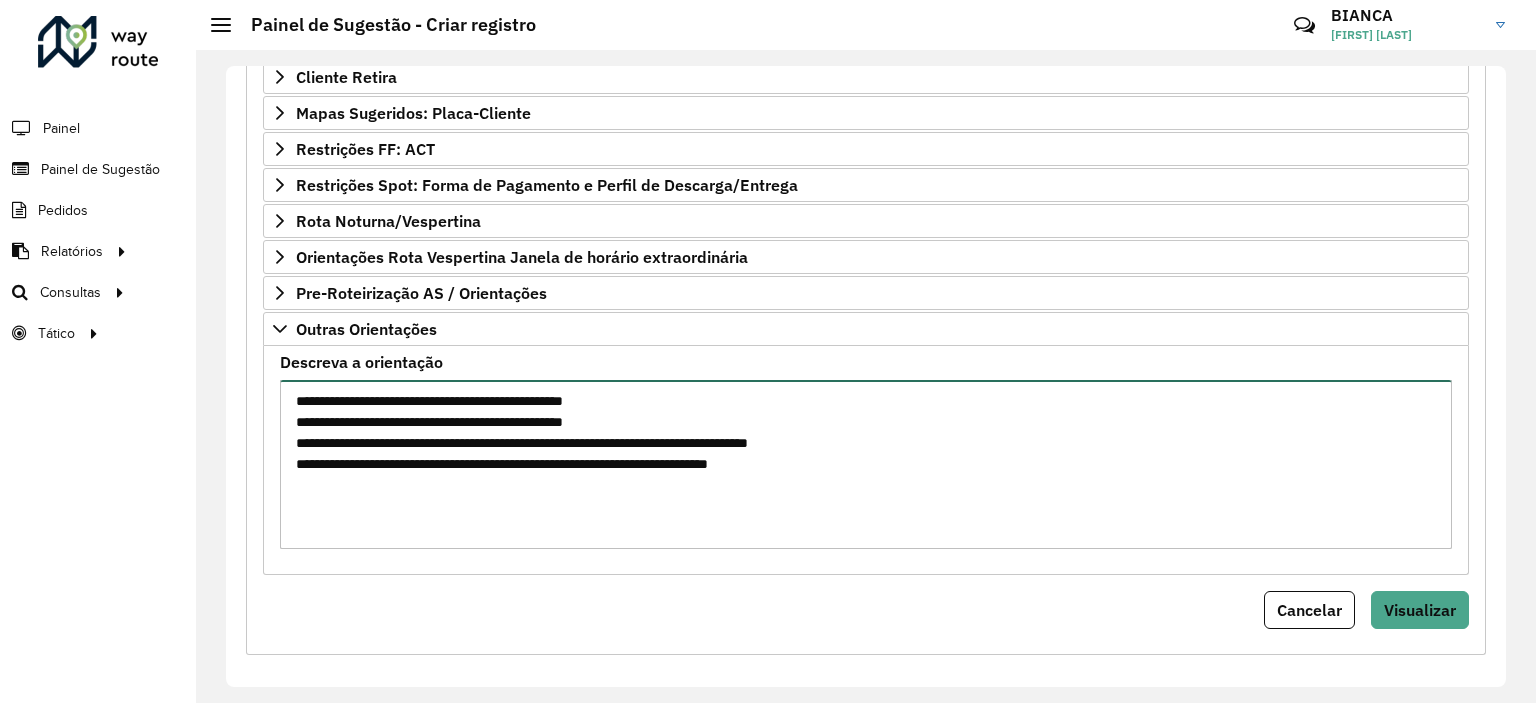 type on "**********" 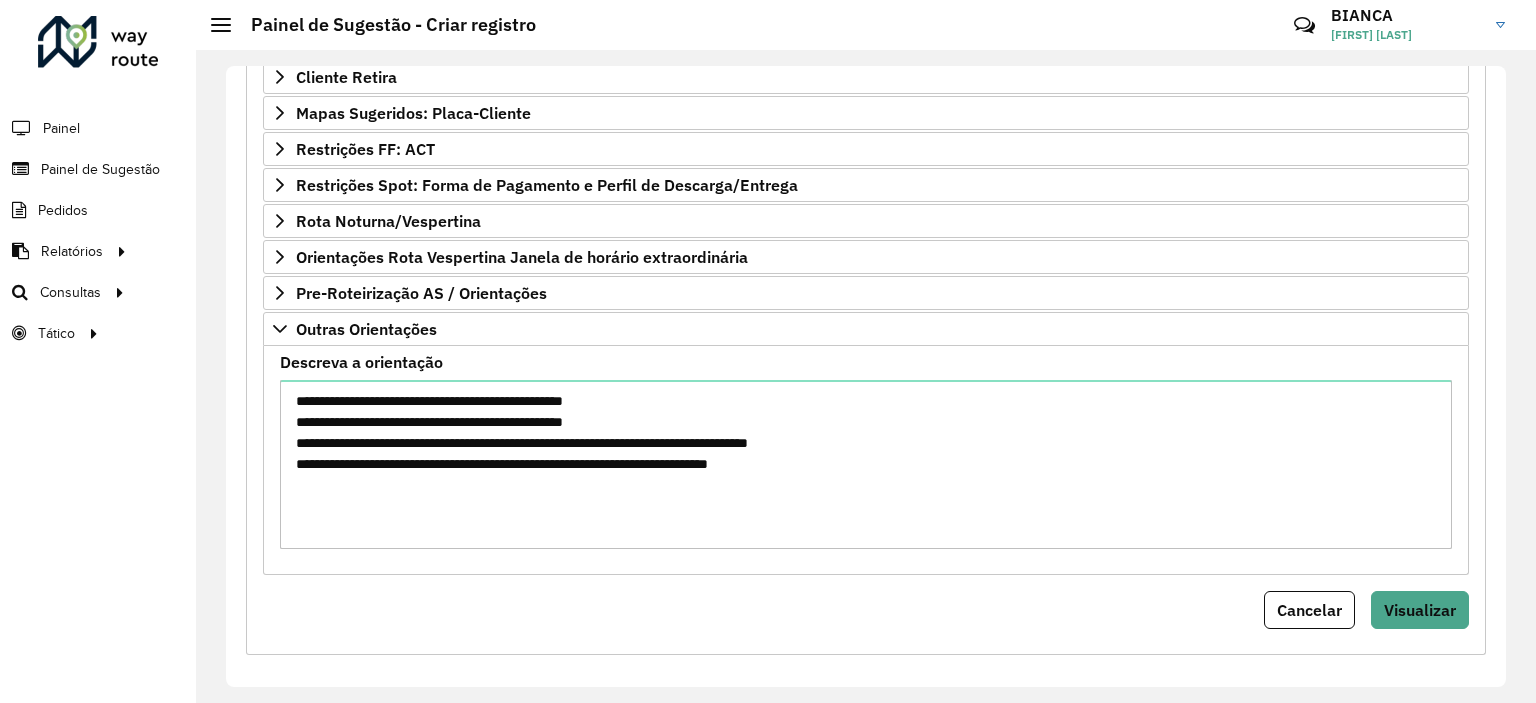 click on "**********" at bounding box center (866, 195) 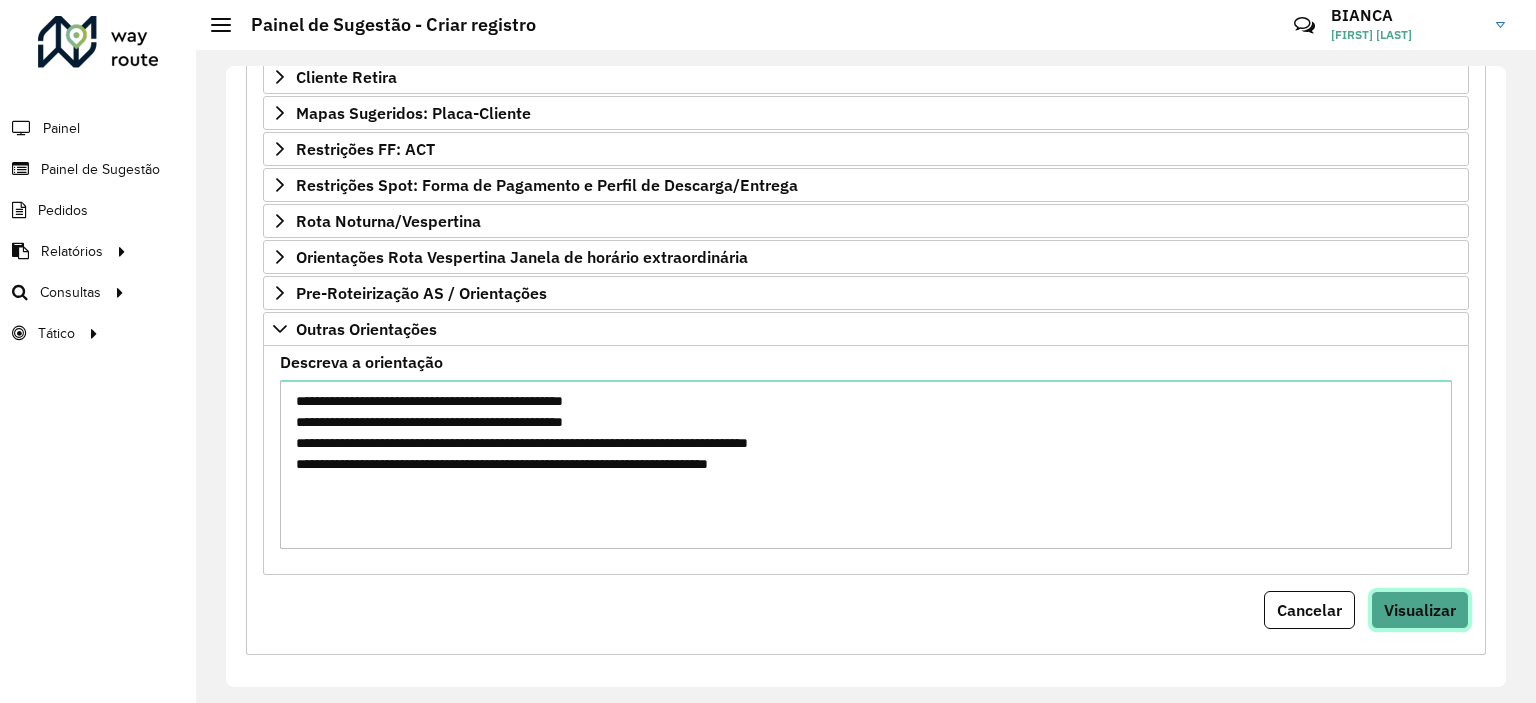 click on "Visualizar" at bounding box center [1420, 610] 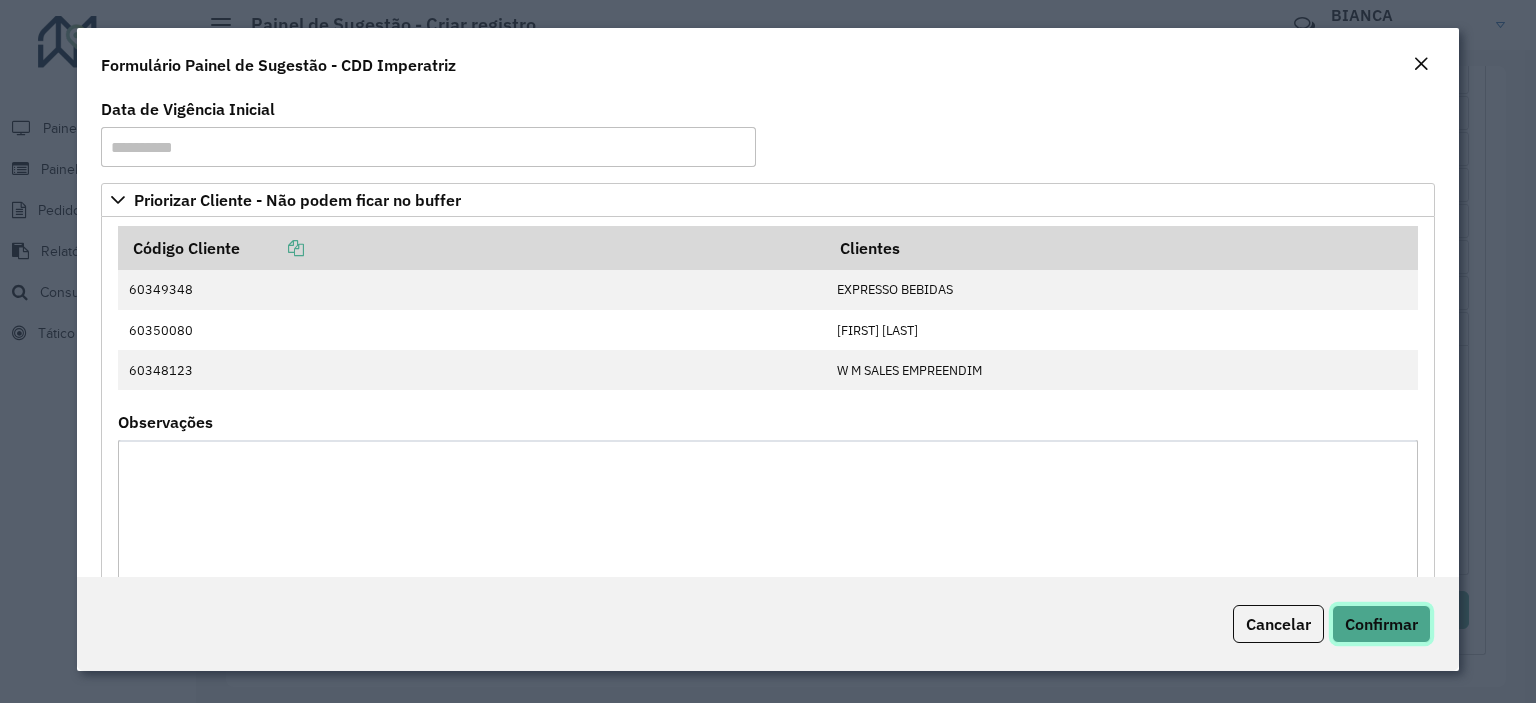 click on "Confirmar" 